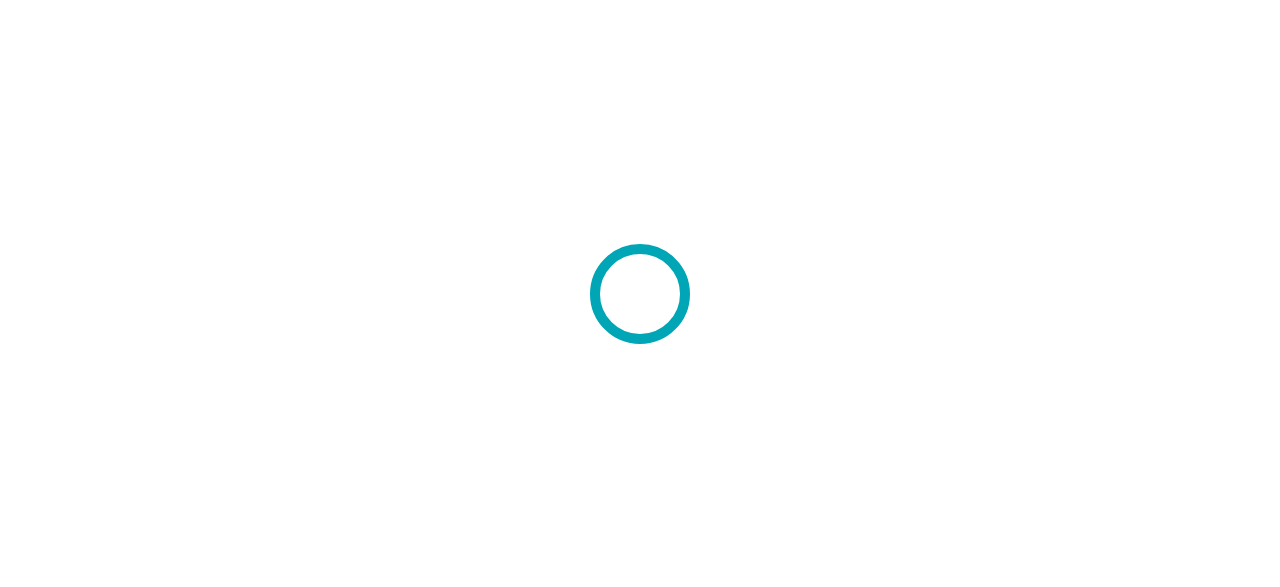 scroll, scrollTop: 0, scrollLeft: 0, axis: both 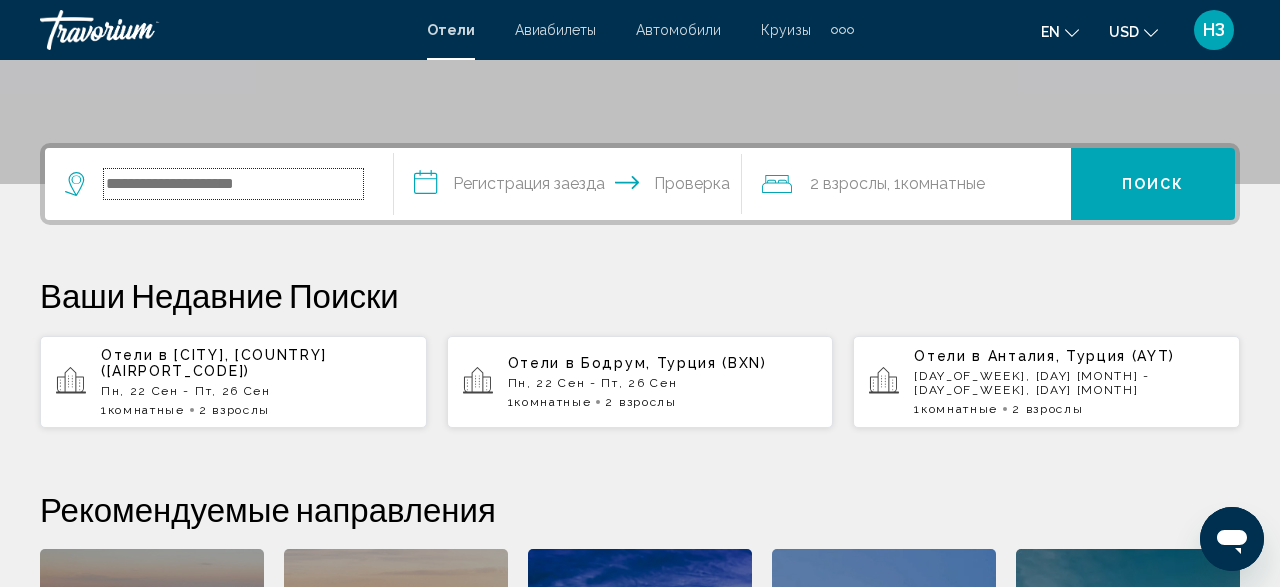 click at bounding box center [233, 184] 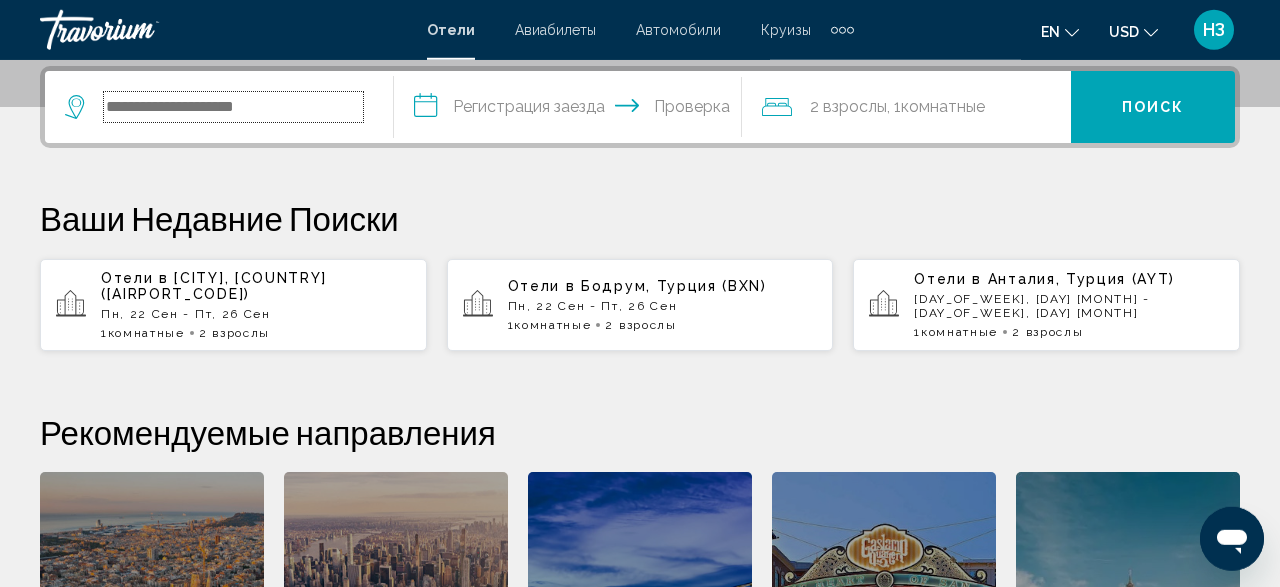 scroll, scrollTop: 494, scrollLeft: 0, axis: vertical 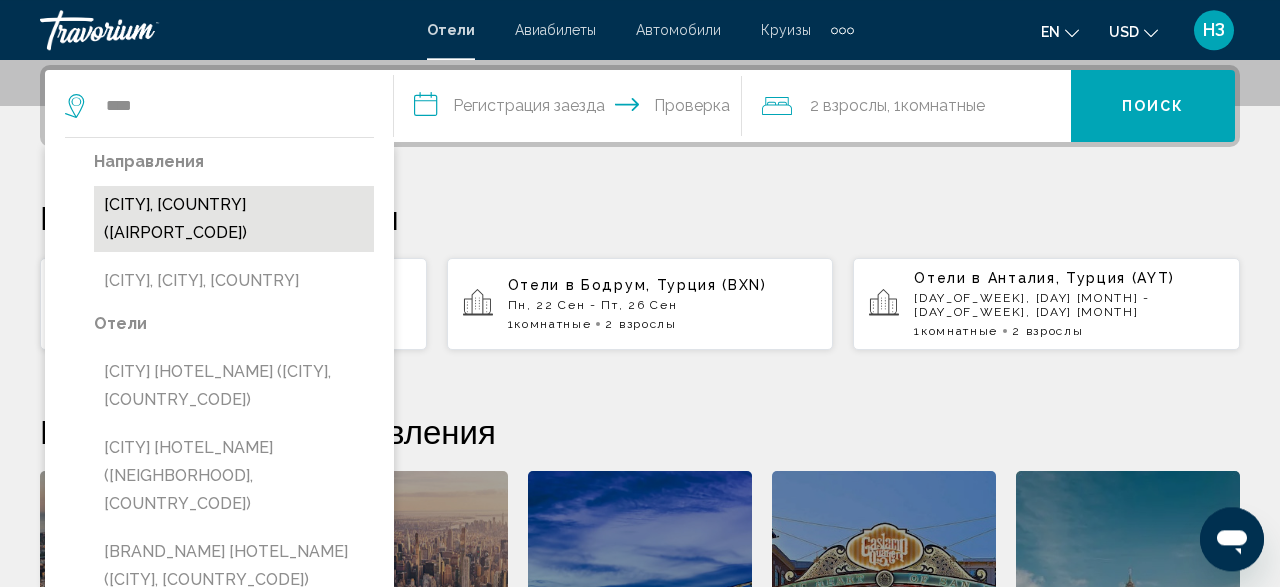 click on "[CITY], Турция (IST)" at bounding box center [234, 219] 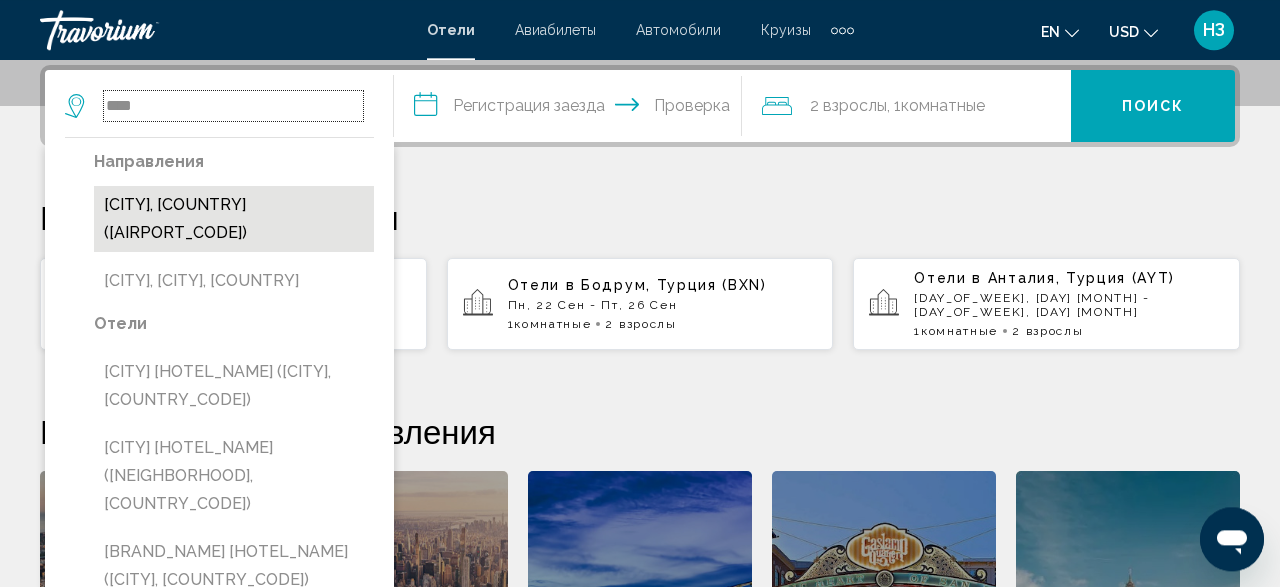 type on "**********" 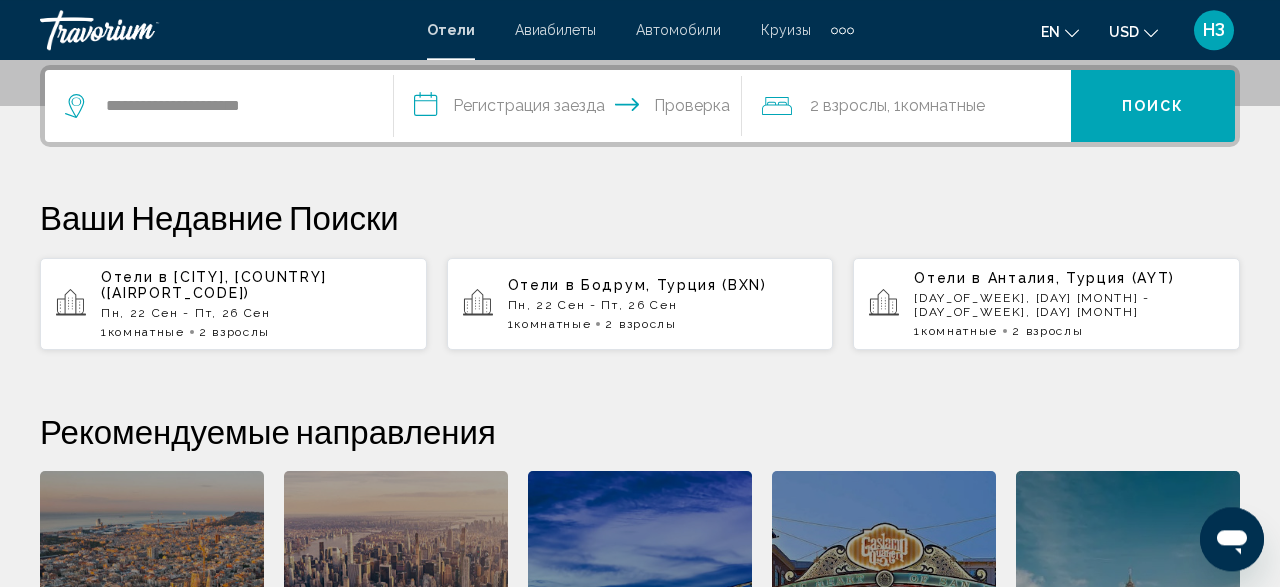click on "**********" at bounding box center [572, 109] 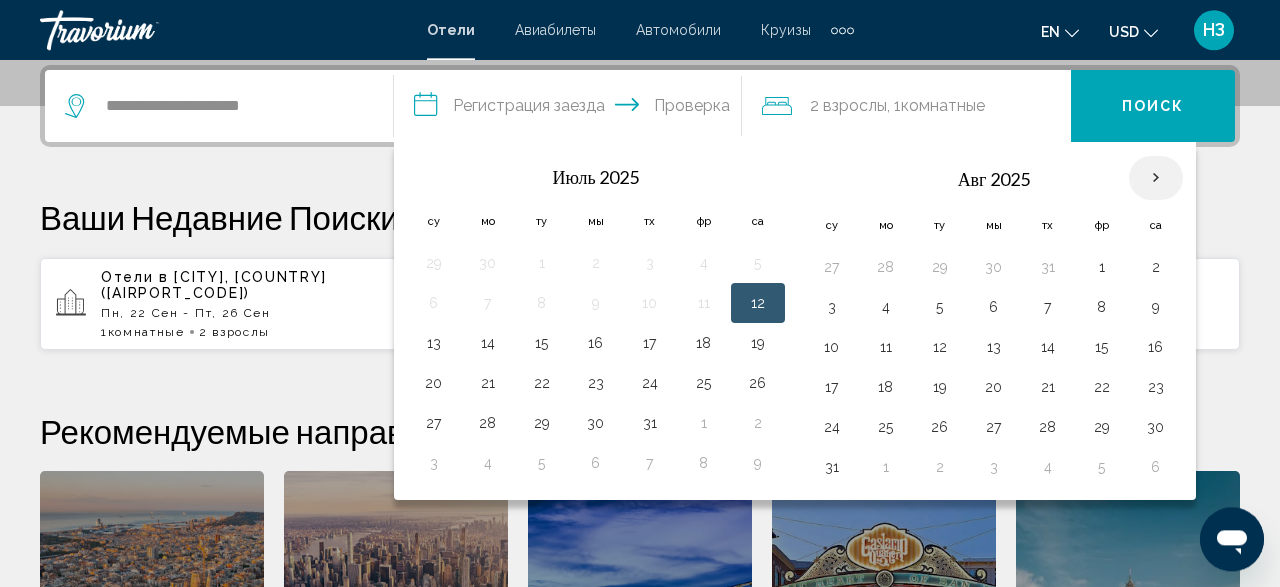 click at bounding box center (1156, 178) 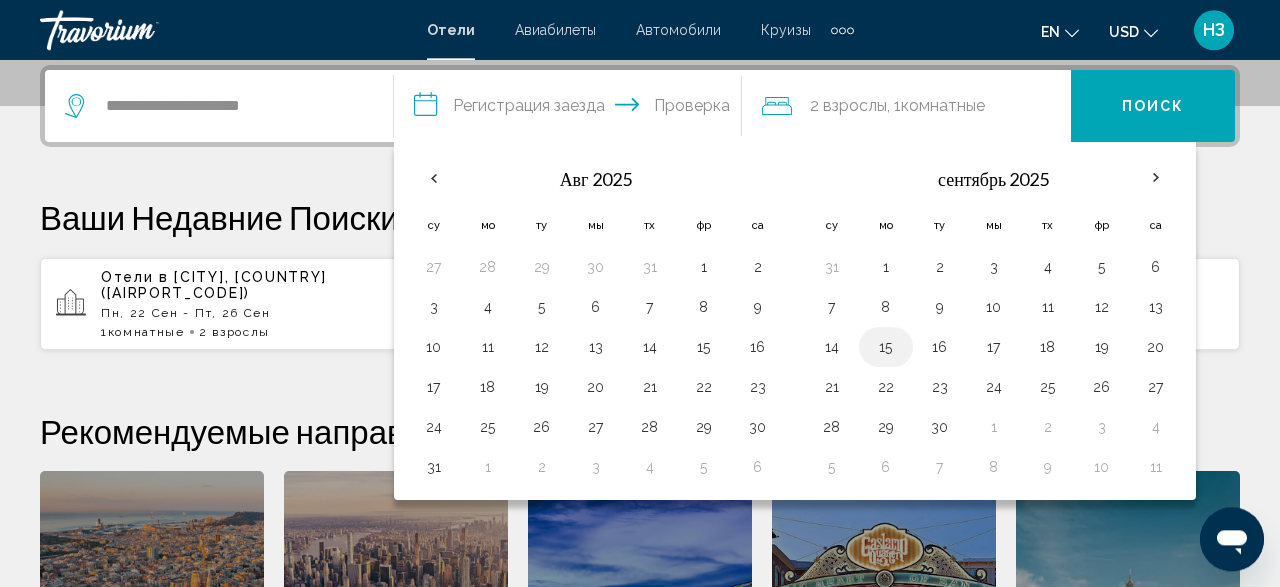 click on "15" at bounding box center (886, 347) 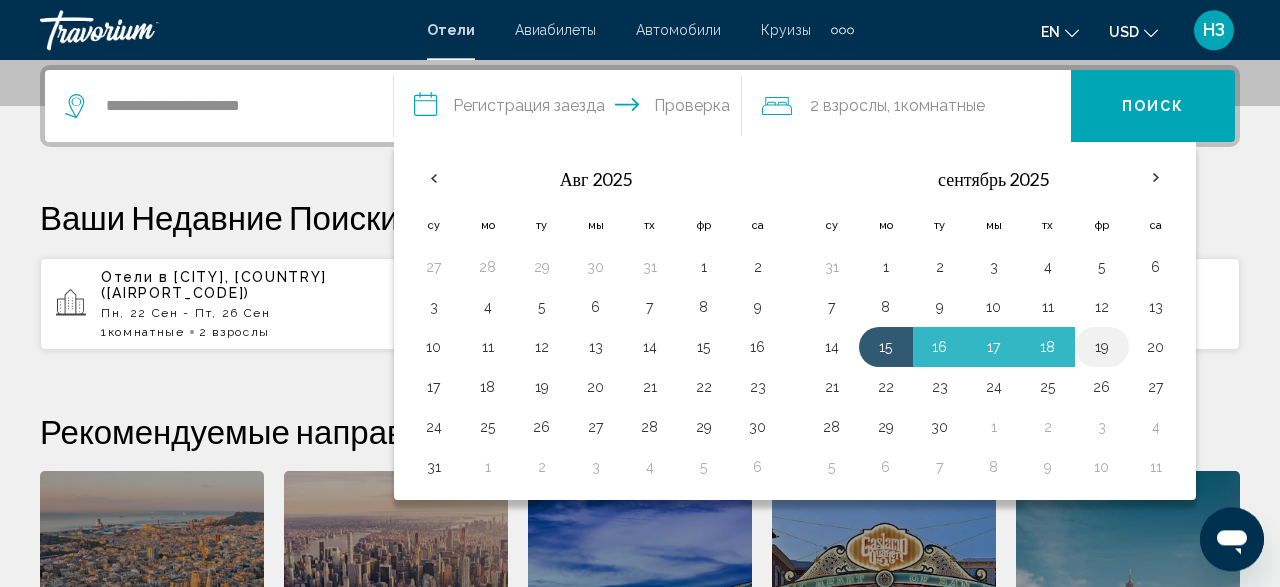 click on "19" at bounding box center [1102, 347] 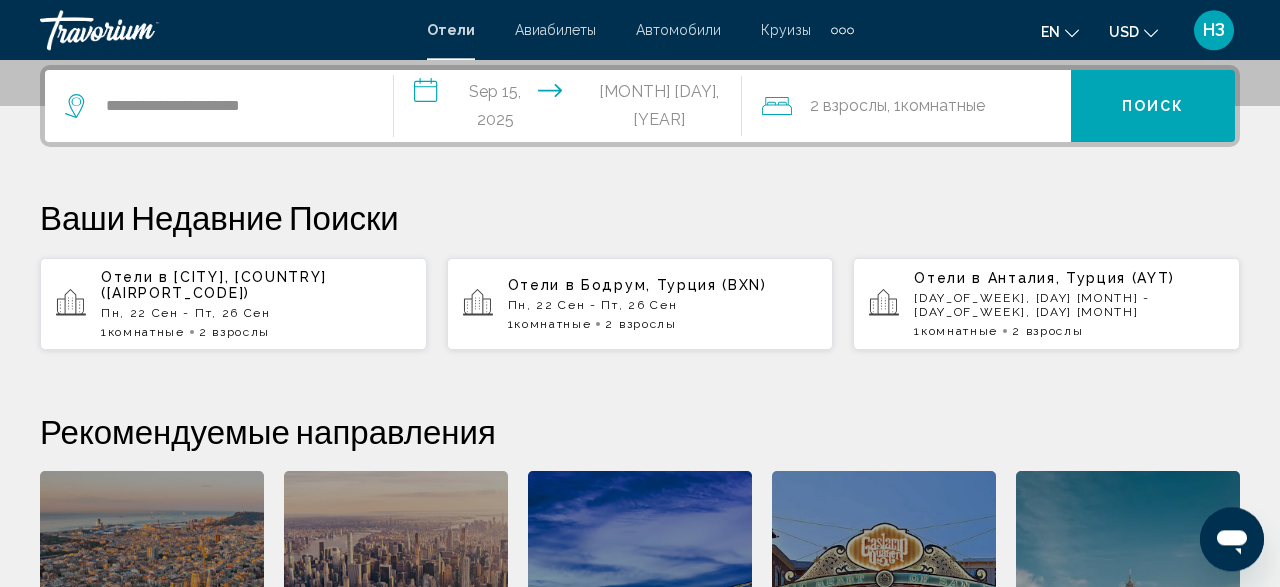 click 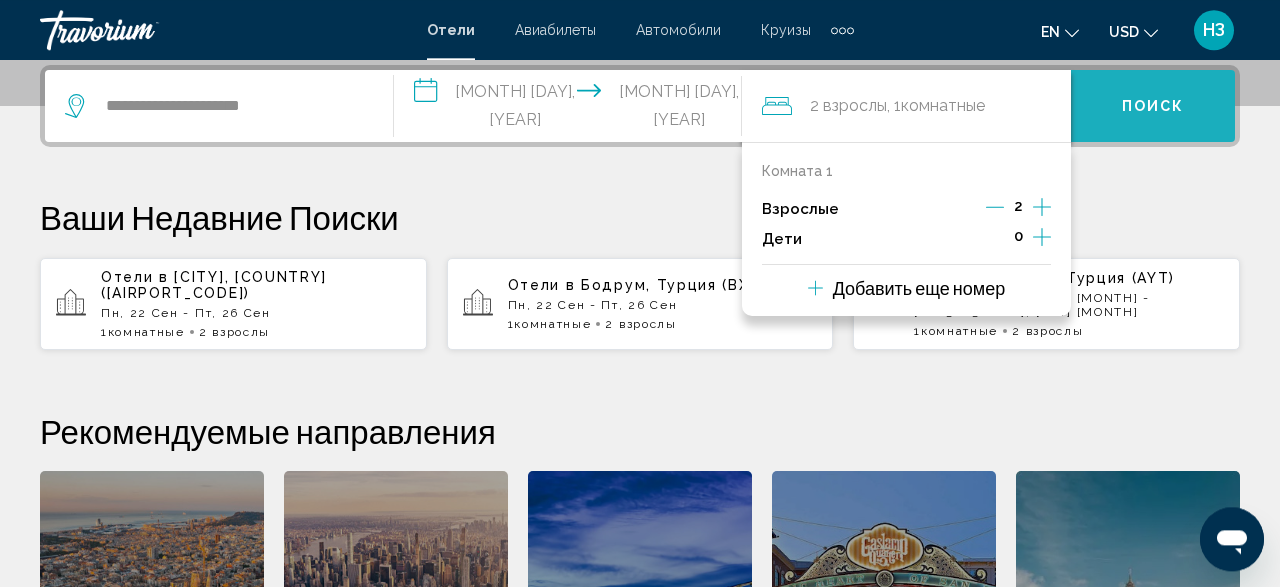 click on "Поиск" at bounding box center (1153, 107) 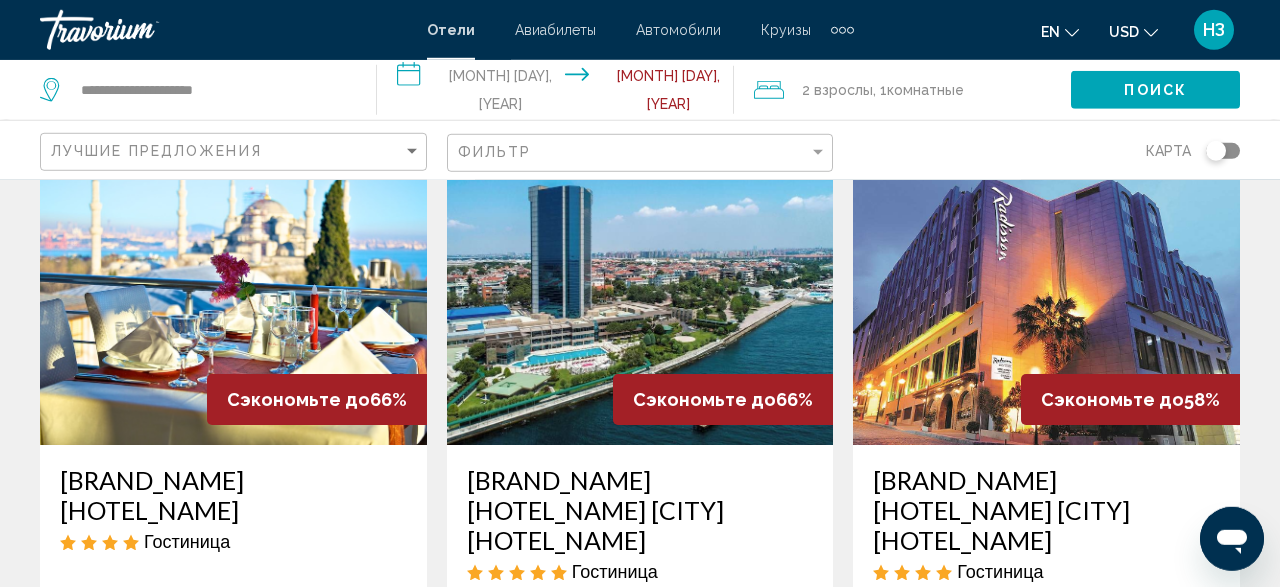 scroll, scrollTop: 936, scrollLeft: 0, axis: vertical 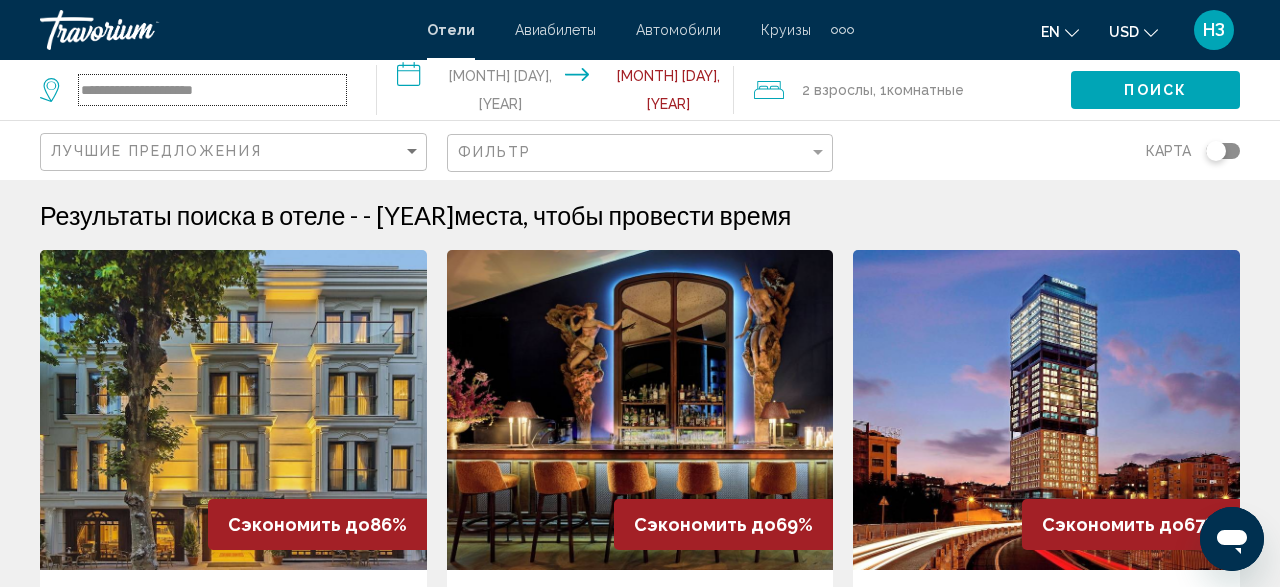 click on "**********" at bounding box center (212, 90) 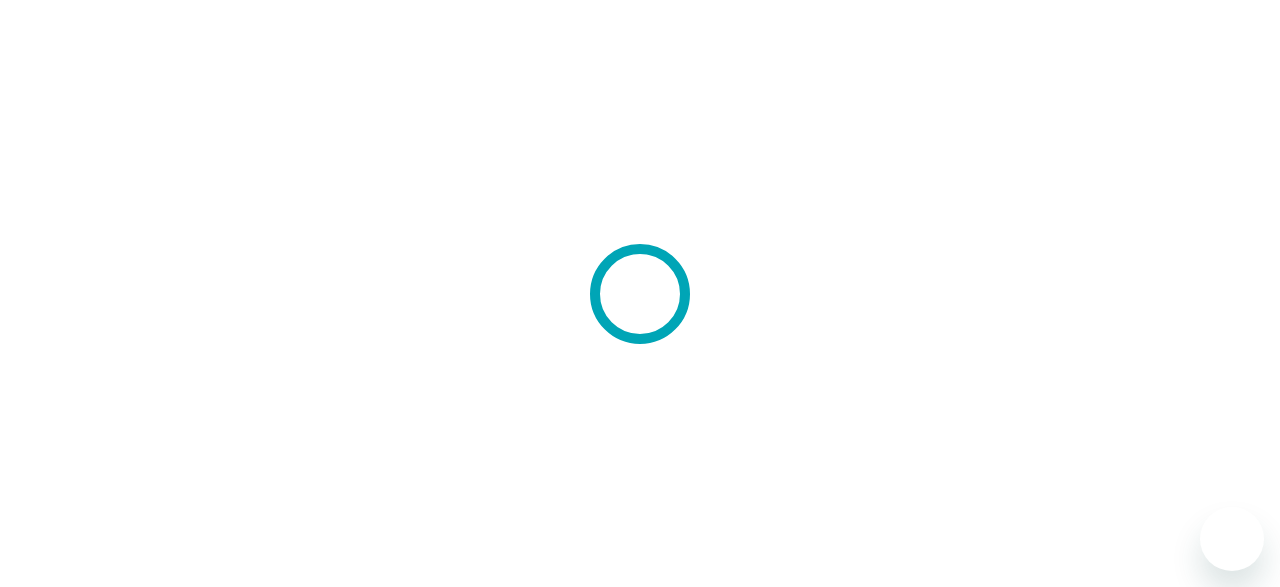 scroll, scrollTop: 0, scrollLeft: 0, axis: both 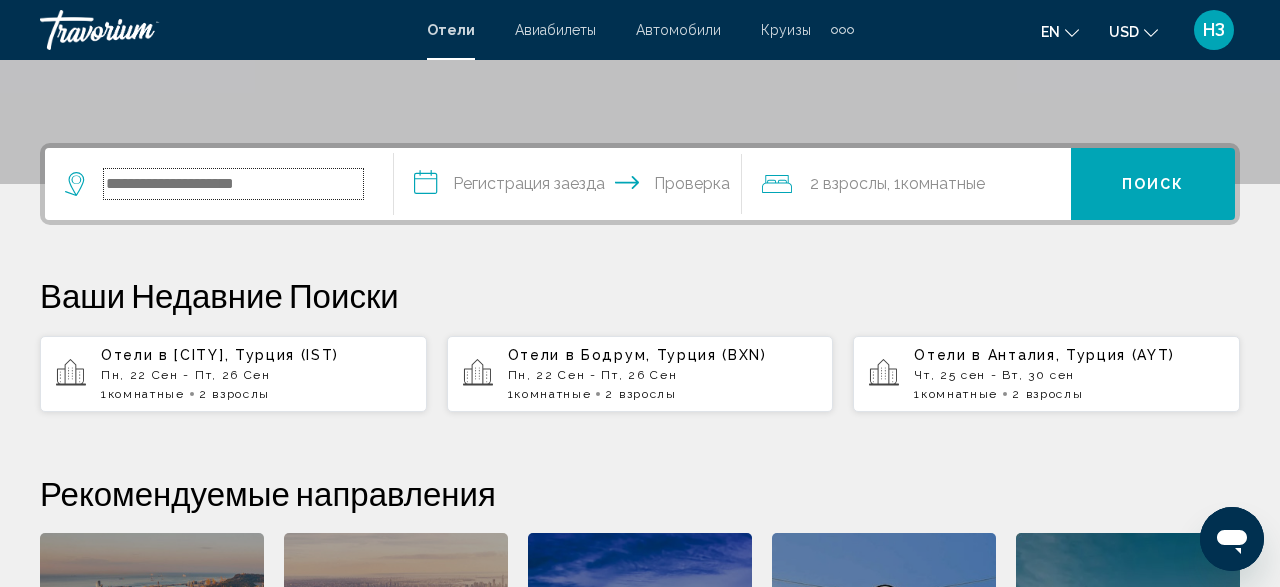 click at bounding box center [233, 184] 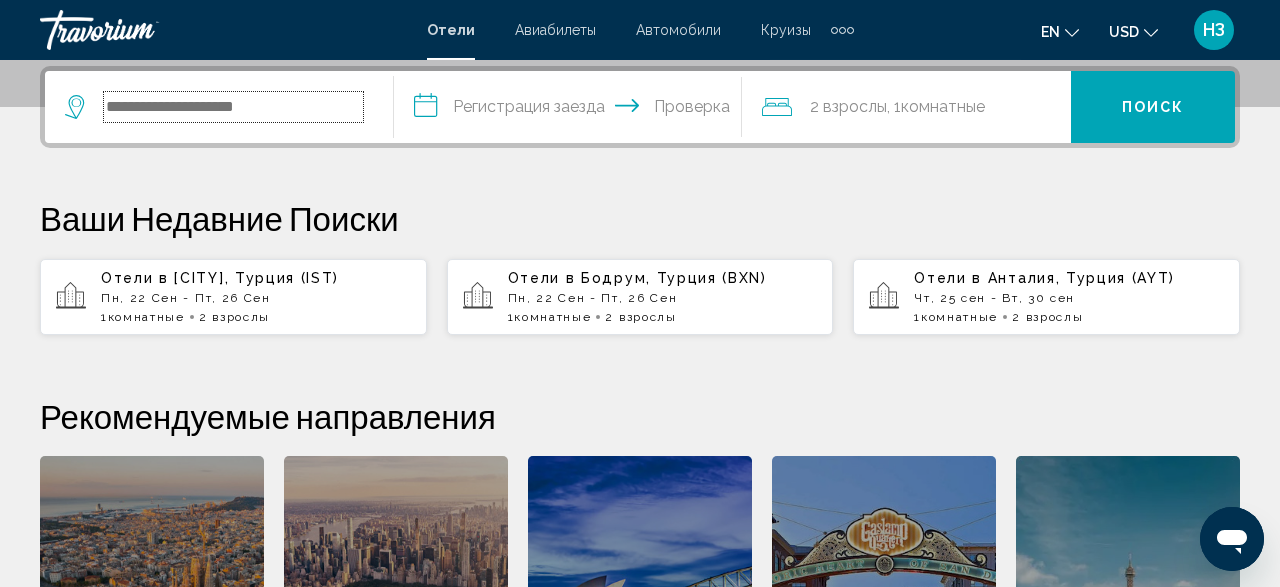 scroll, scrollTop: 494, scrollLeft: 0, axis: vertical 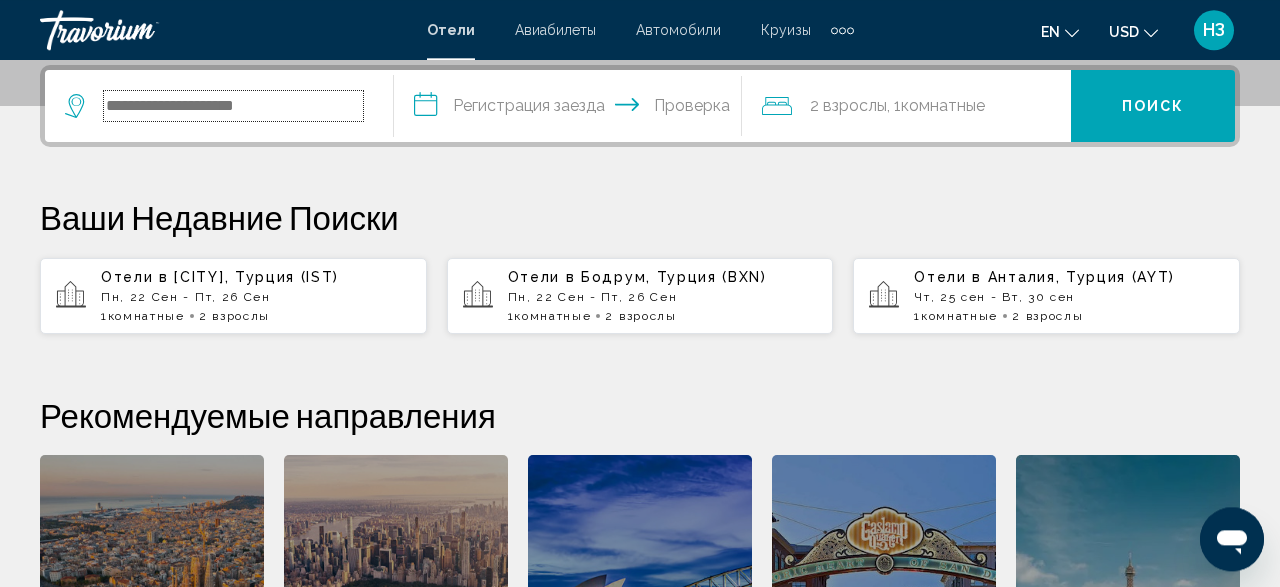 click at bounding box center [233, 106] 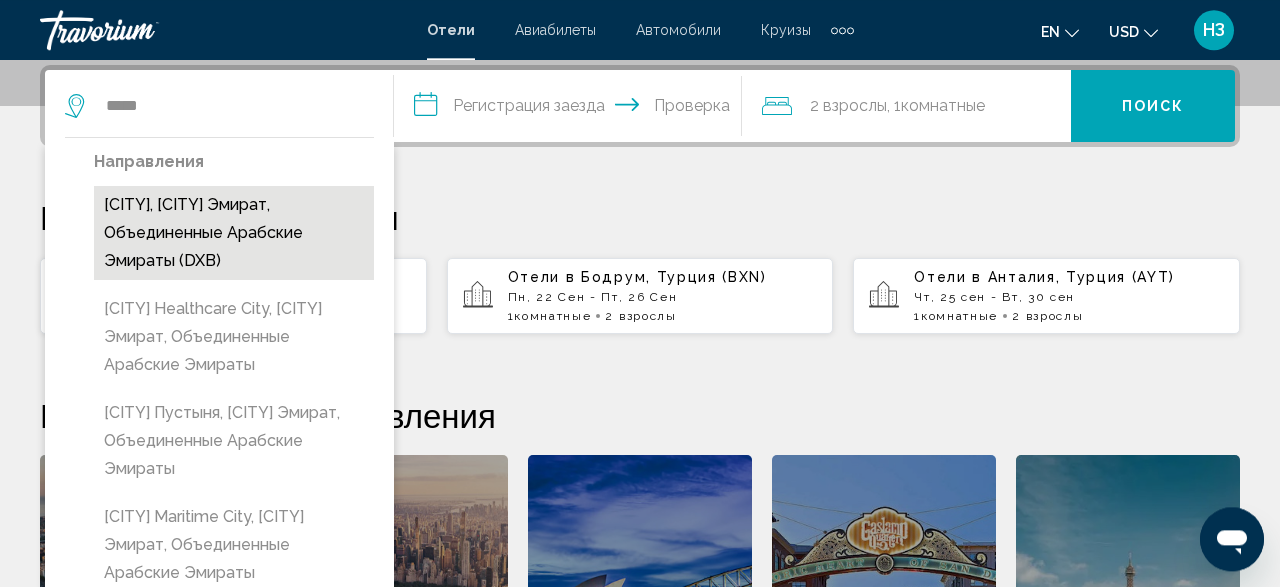 scroll, scrollTop: 493, scrollLeft: 0, axis: vertical 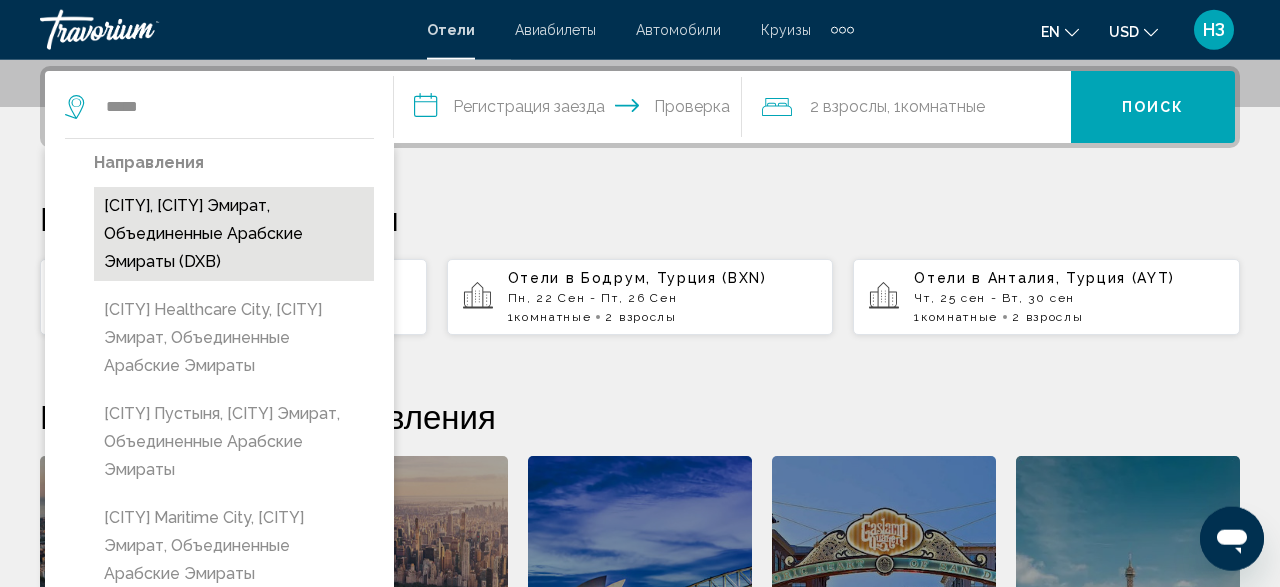 click on "[CITY], [CITY] Эмират, Объединенные Арабские Эмираты (DXB)" at bounding box center (234, 234) 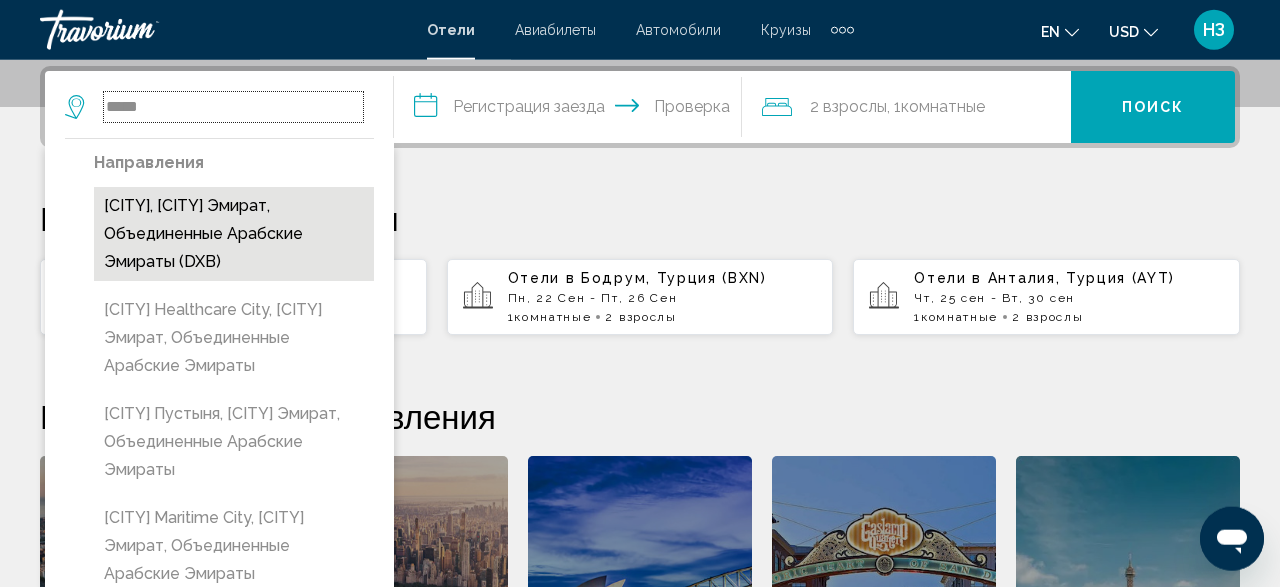 type on "**********" 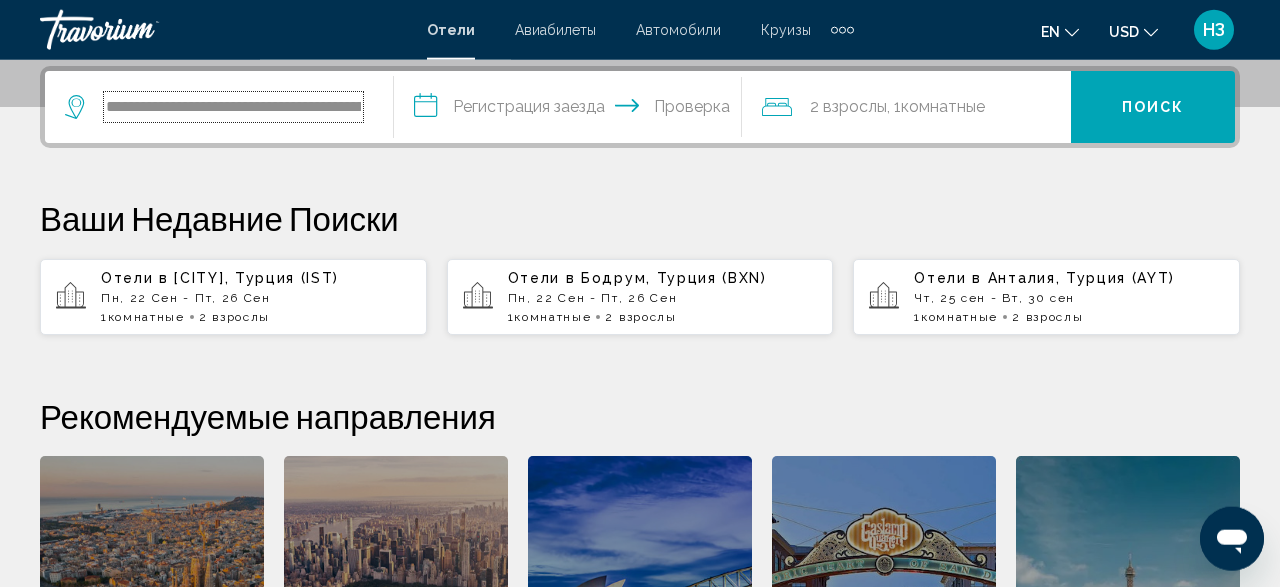 scroll, scrollTop: 0, scrollLeft: 109, axis: horizontal 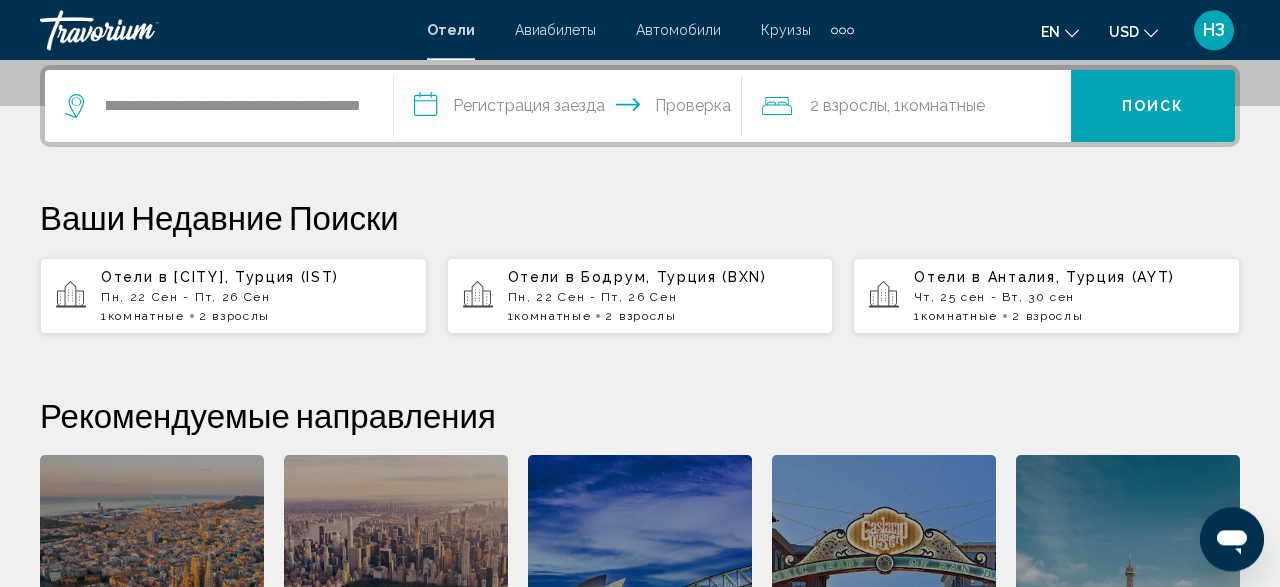 click on "**********" at bounding box center [572, 109] 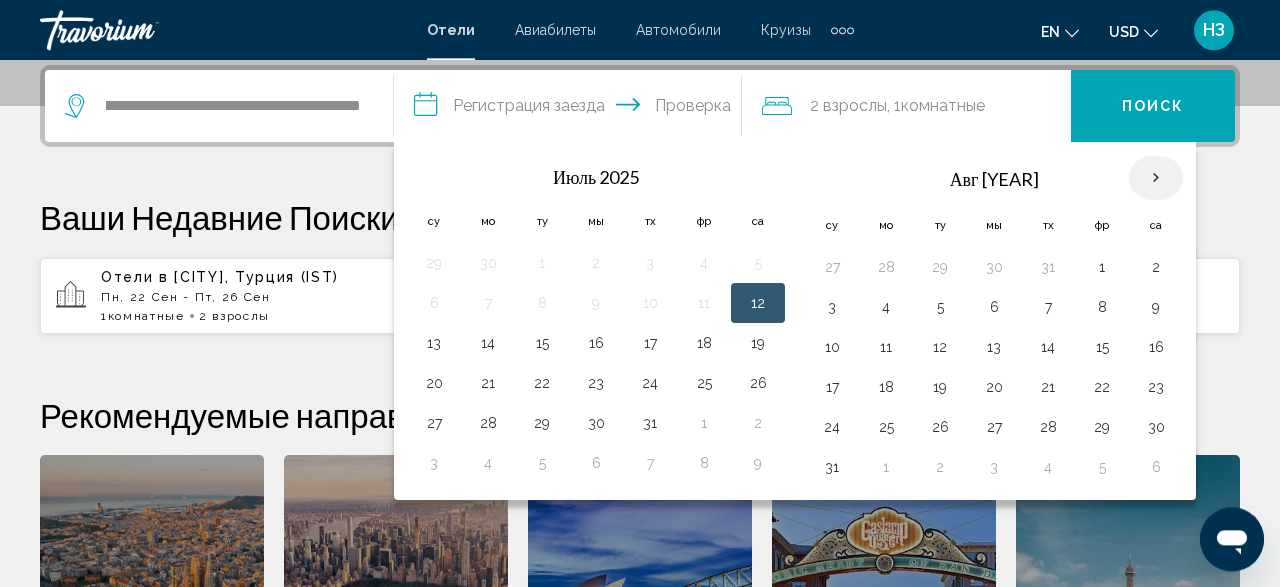 click at bounding box center (1156, 178) 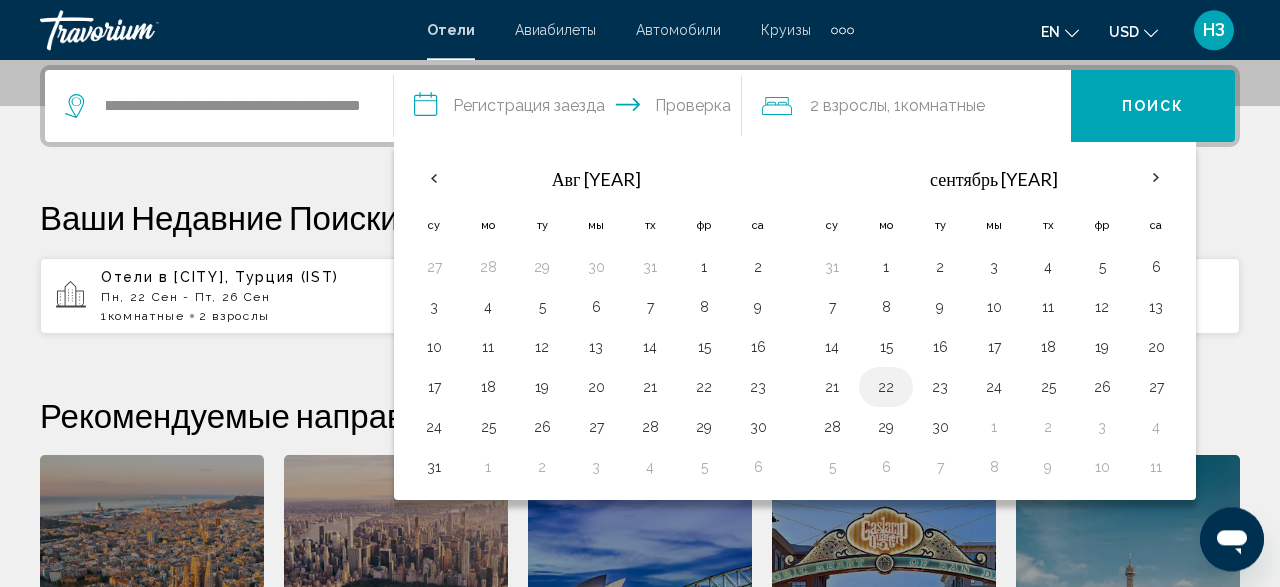 click on "22" at bounding box center [886, 387] 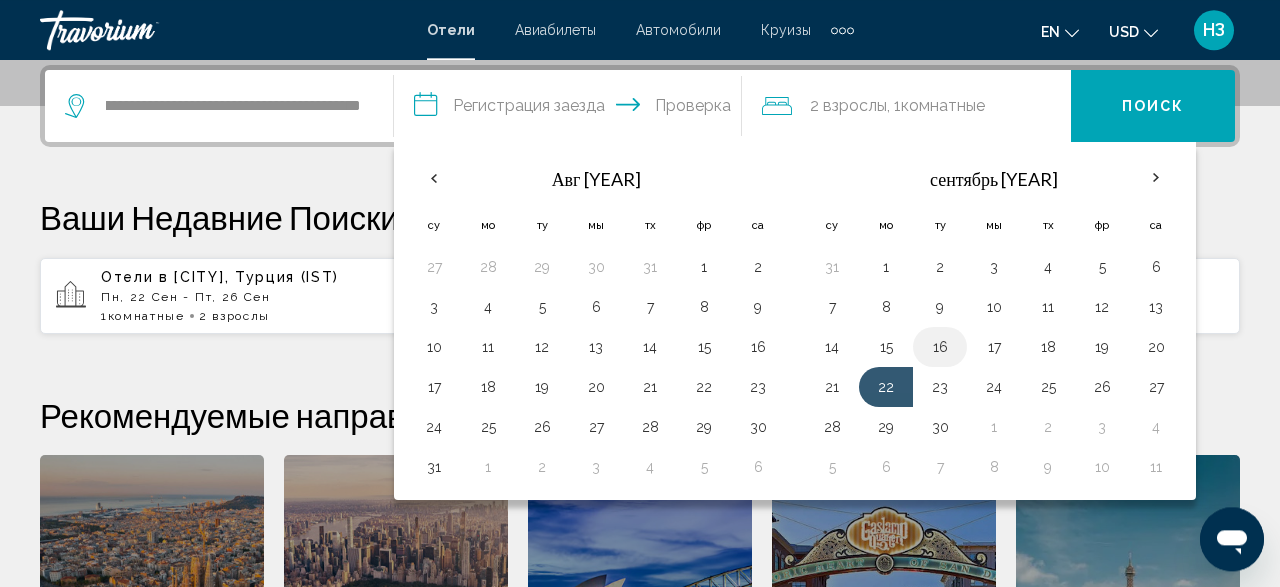 click on "16" at bounding box center [940, 347] 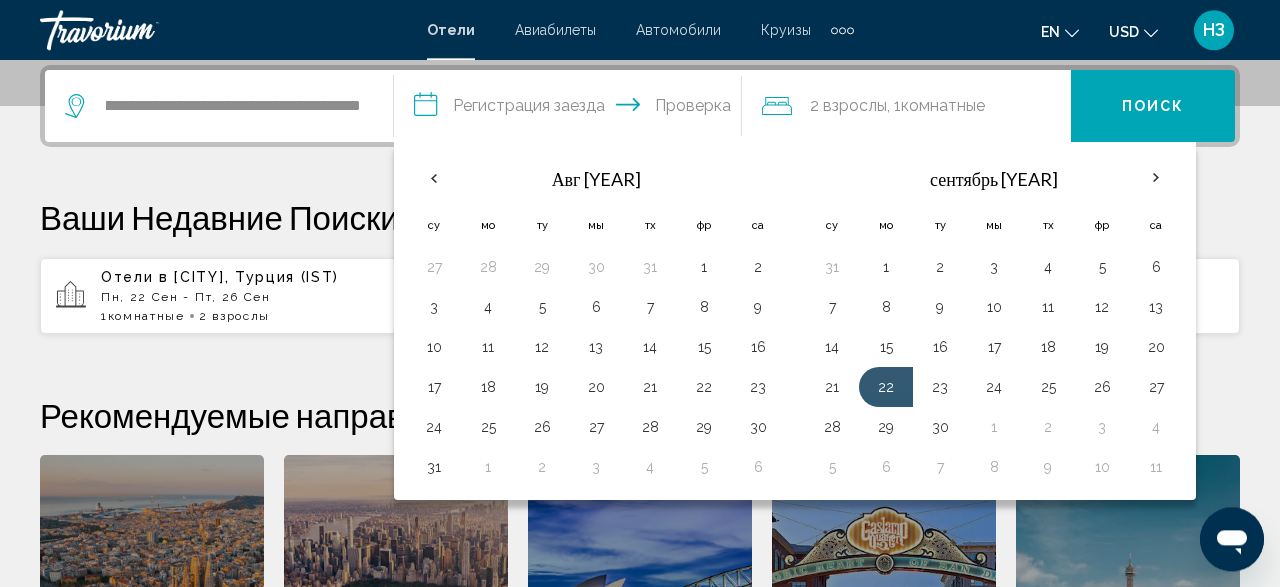 type on "**********" 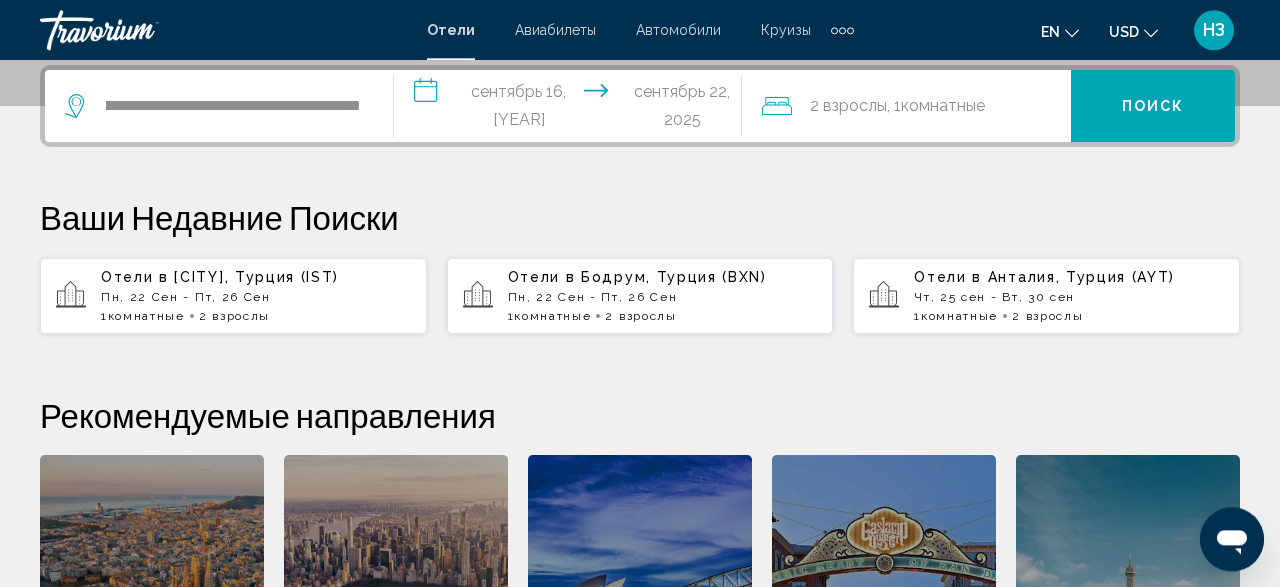 click 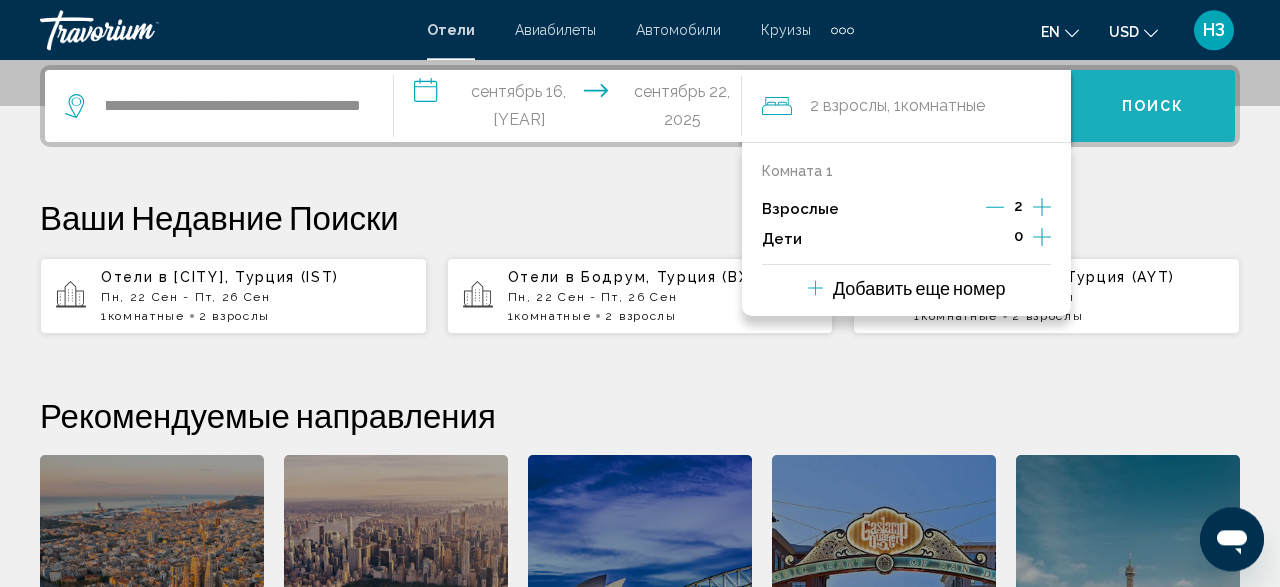 click on "Поиск" at bounding box center [1153, 107] 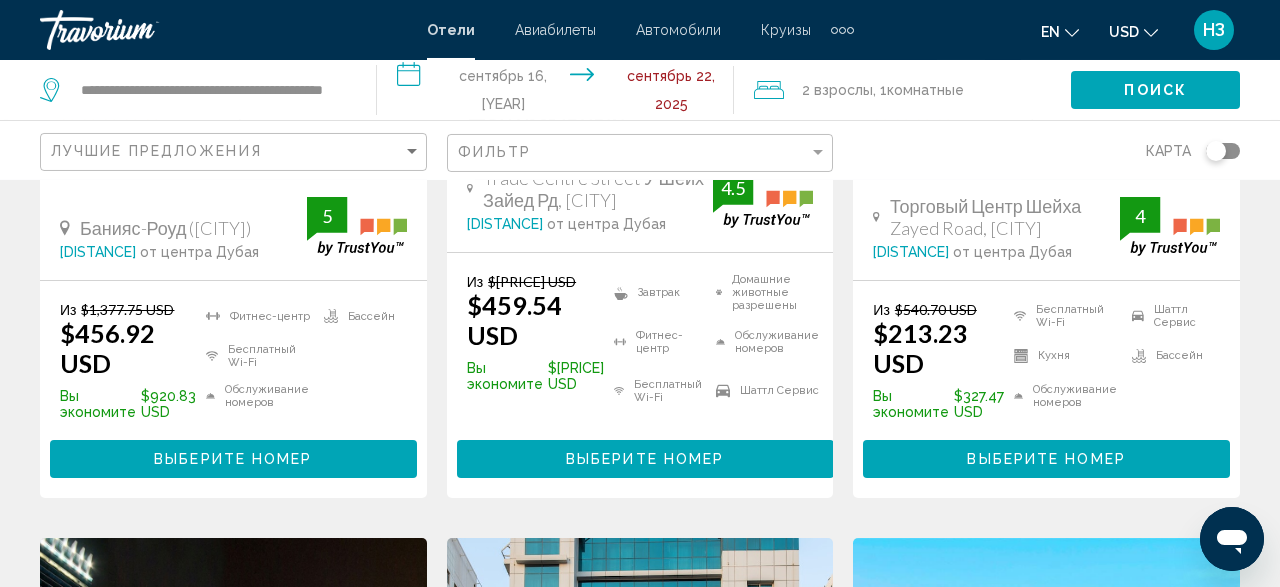 scroll, scrollTop: 1352, scrollLeft: 0, axis: vertical 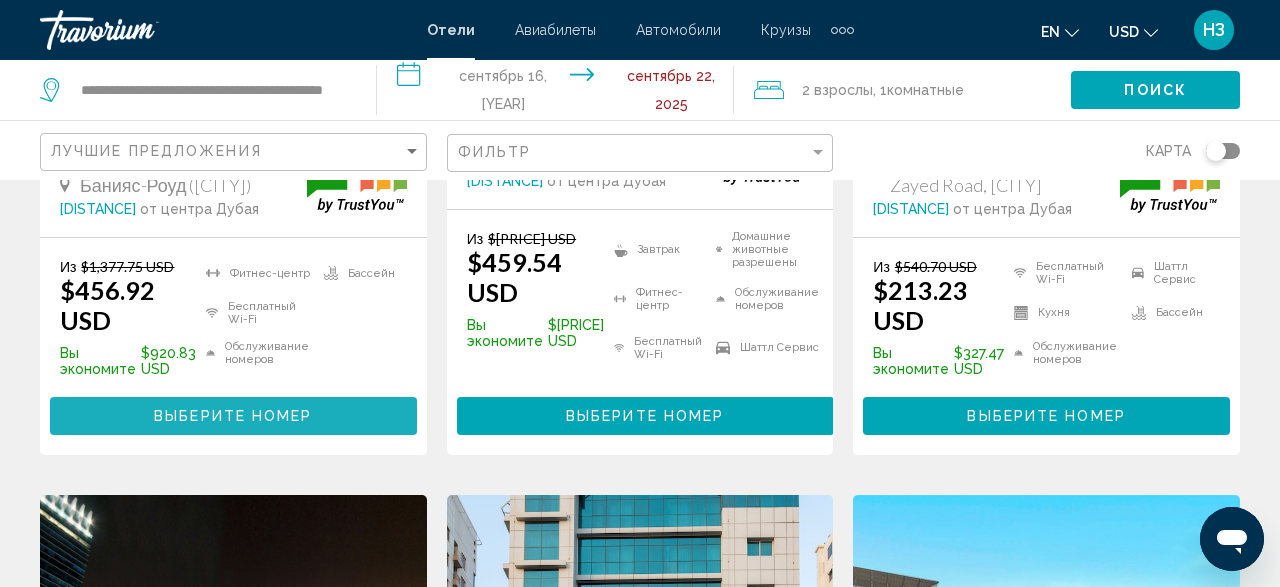 click on "Выберите номер" at bounding box center [233, 417] 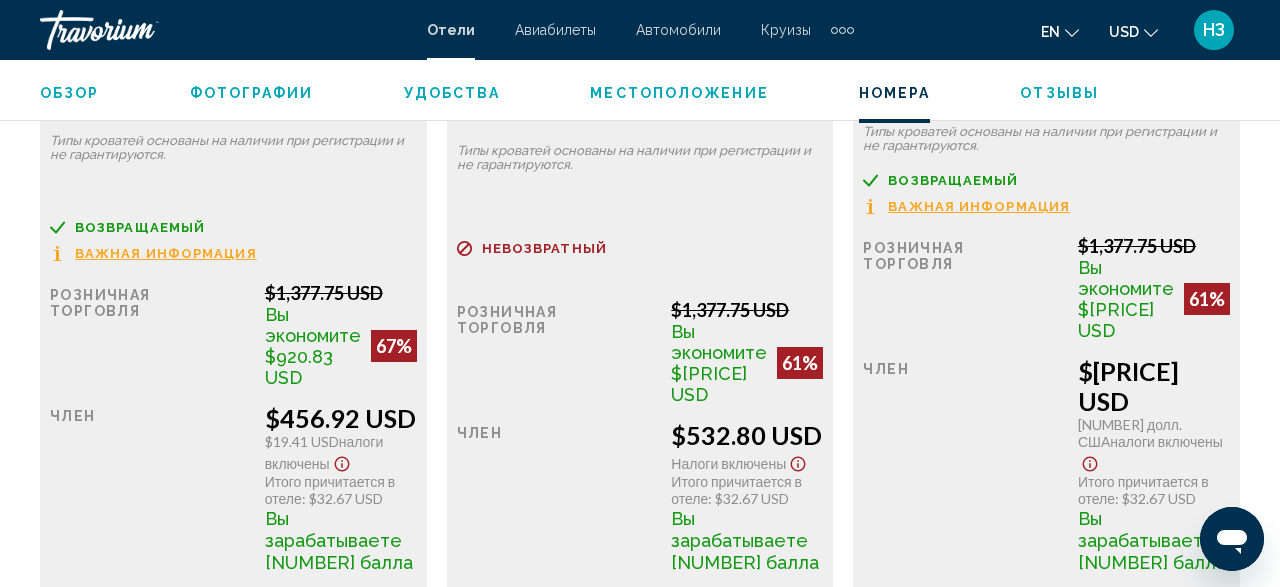 scroll, scrollTop: 3335, scrollLeft: 0, axis: vertical 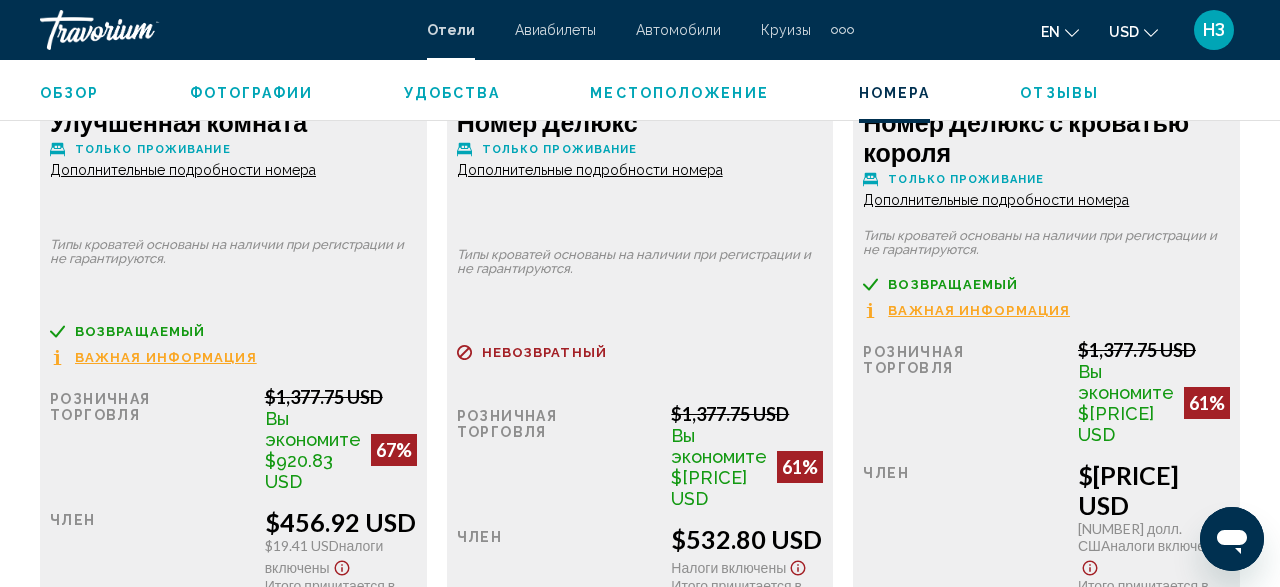 click on "Местоположение" at bounding box center (679, 93) 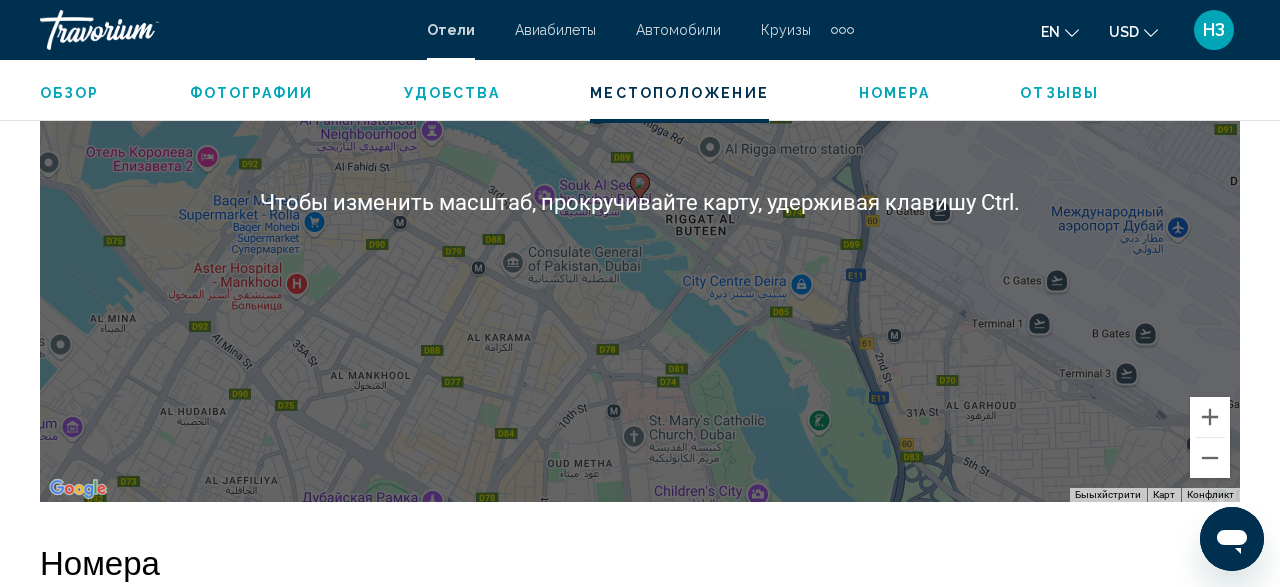 scroll, scrollTop: 2494, scrollLeft: 0, axis: vertical 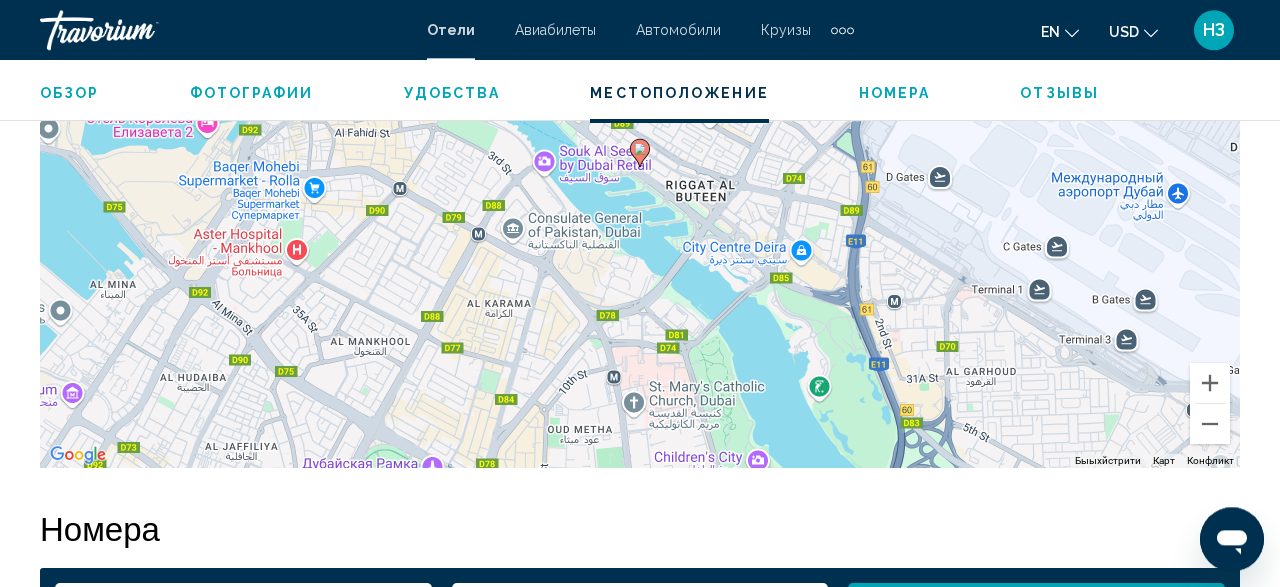 click on "Номера" at bounding box center [640, 528] 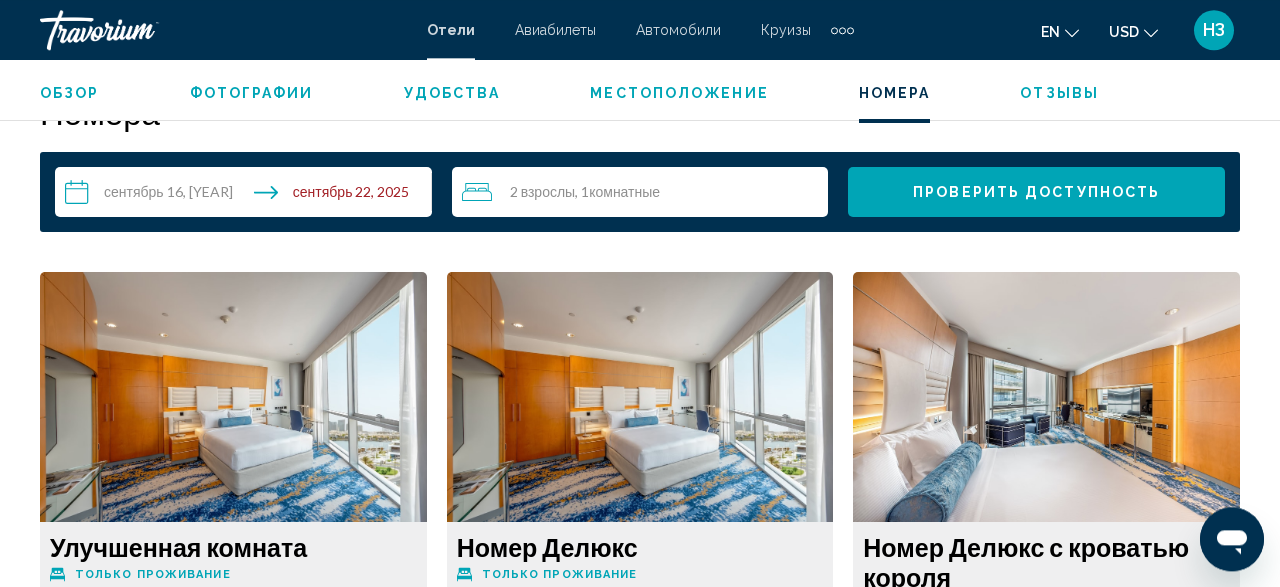 scroll, scrollTop: 3013, scrollLeft: 0, axis: vertical 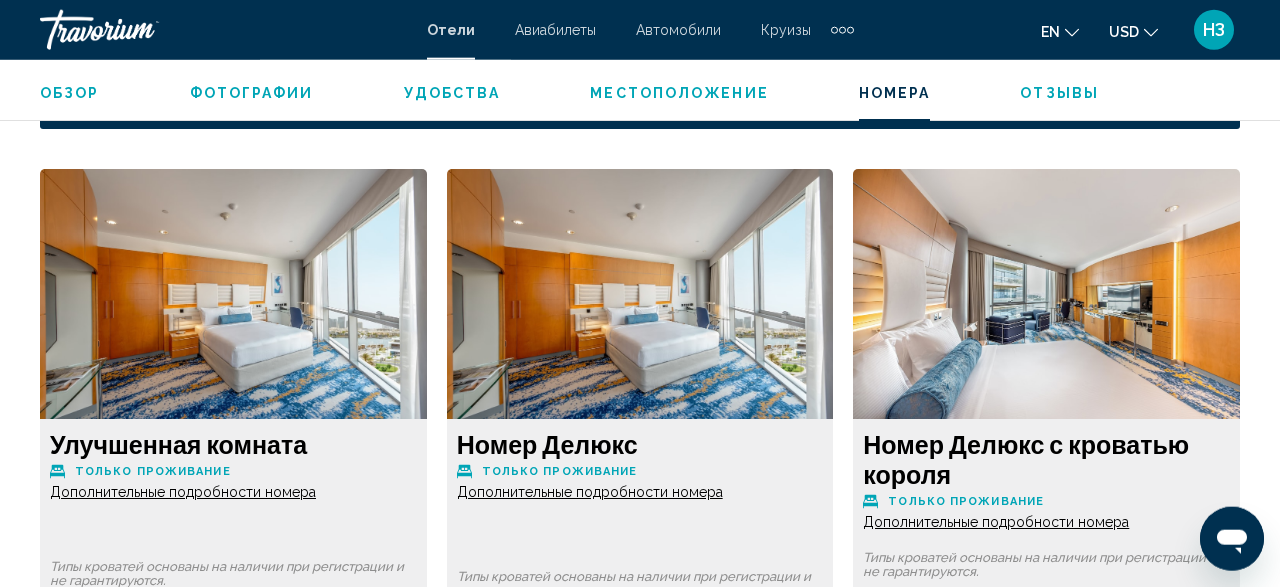 click at bounding box center [233, 294] 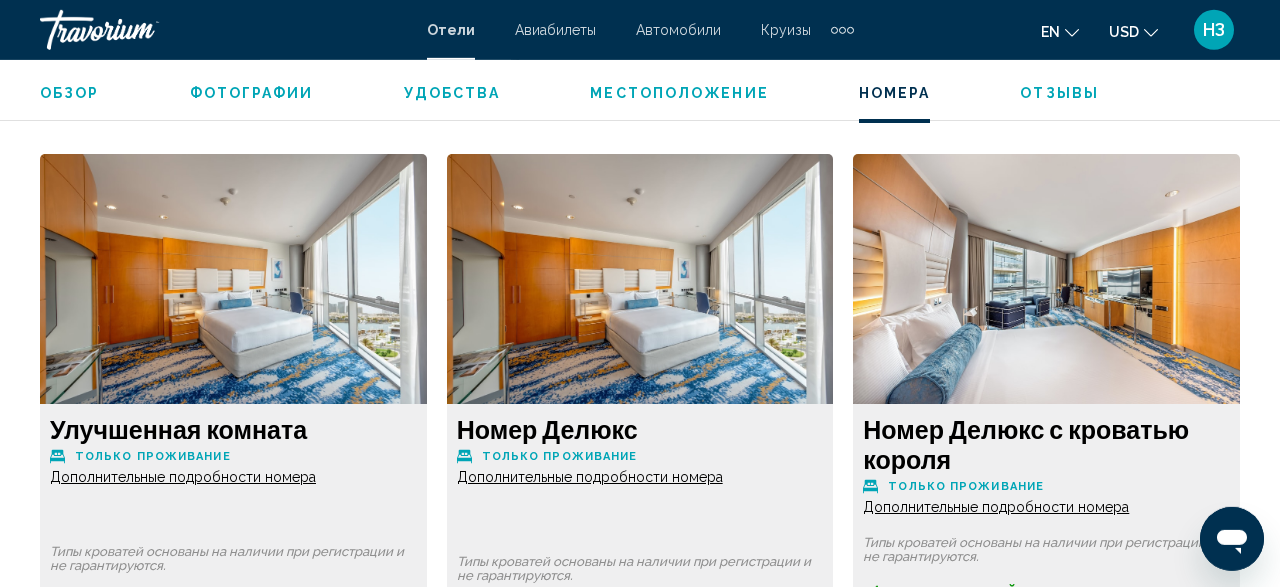 scroll, scrollTop: 3013, scrollLeft: 0, axis: vertical 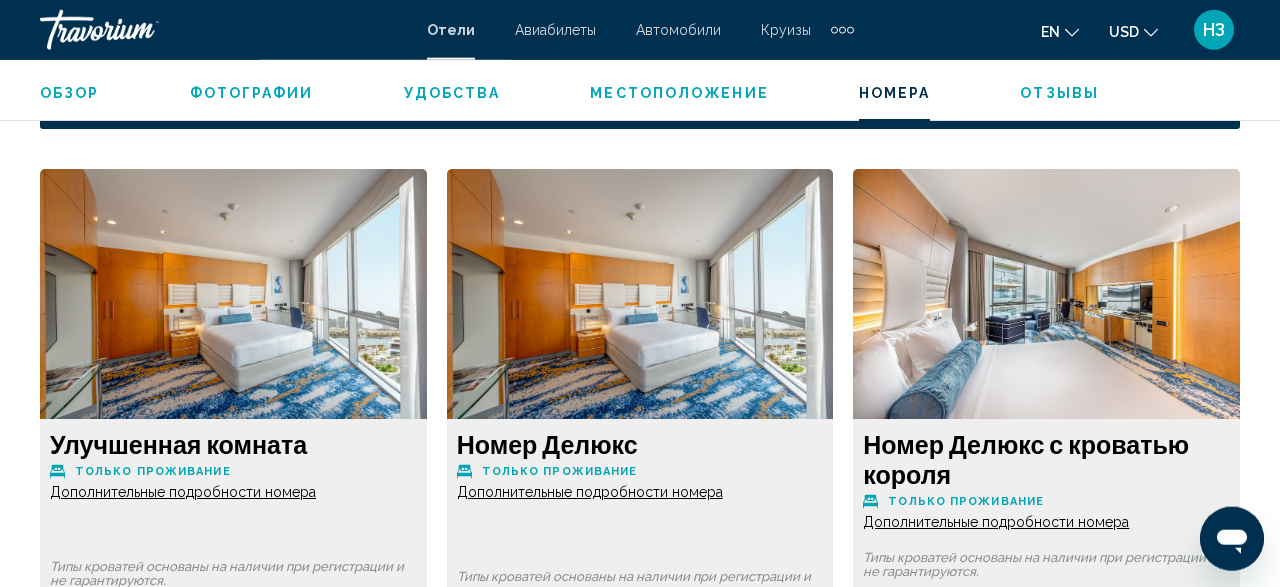 click at bounding box center (233, 294) 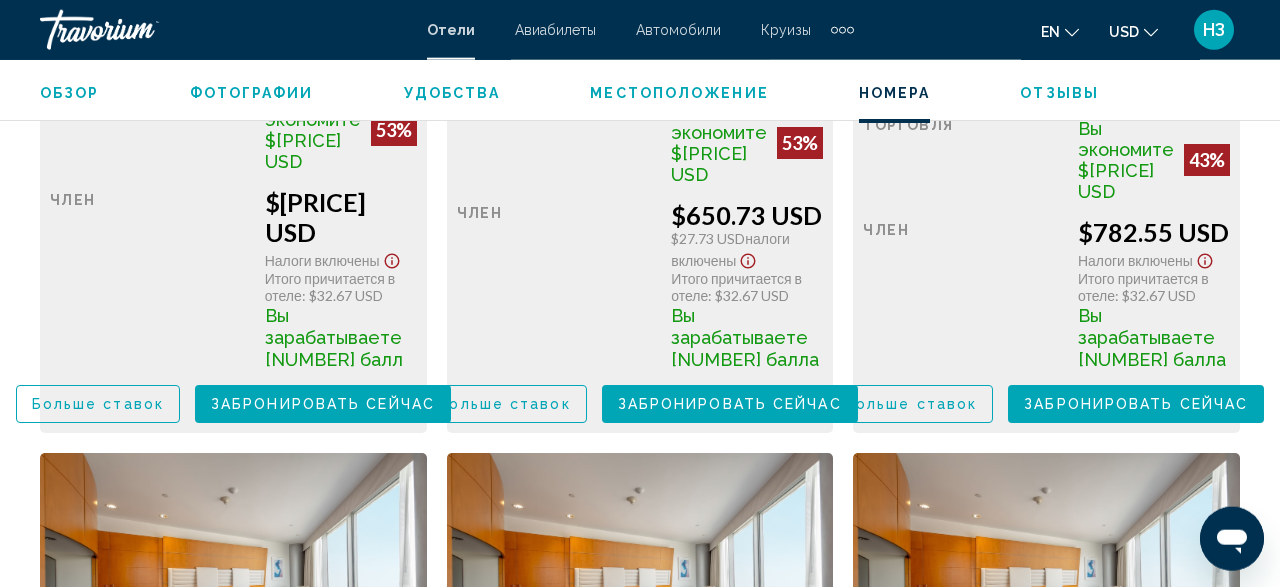 scroll, scrollTop: 4100, scrollLeft: 0, axis: vertical 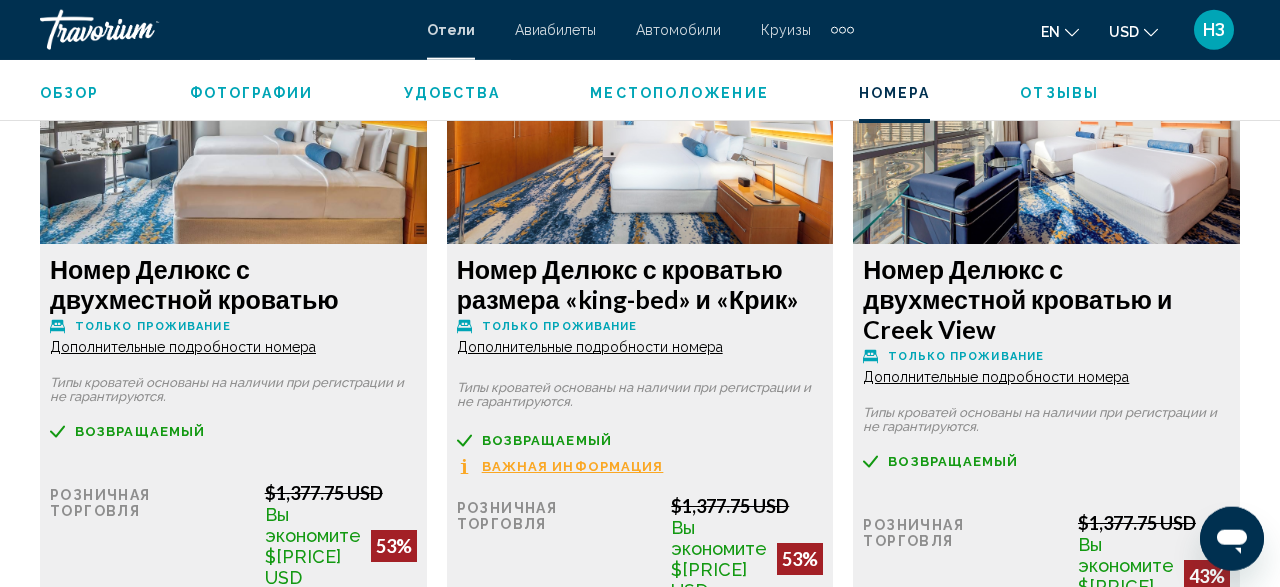 click on "Номера" at bounding box center (895, 93) 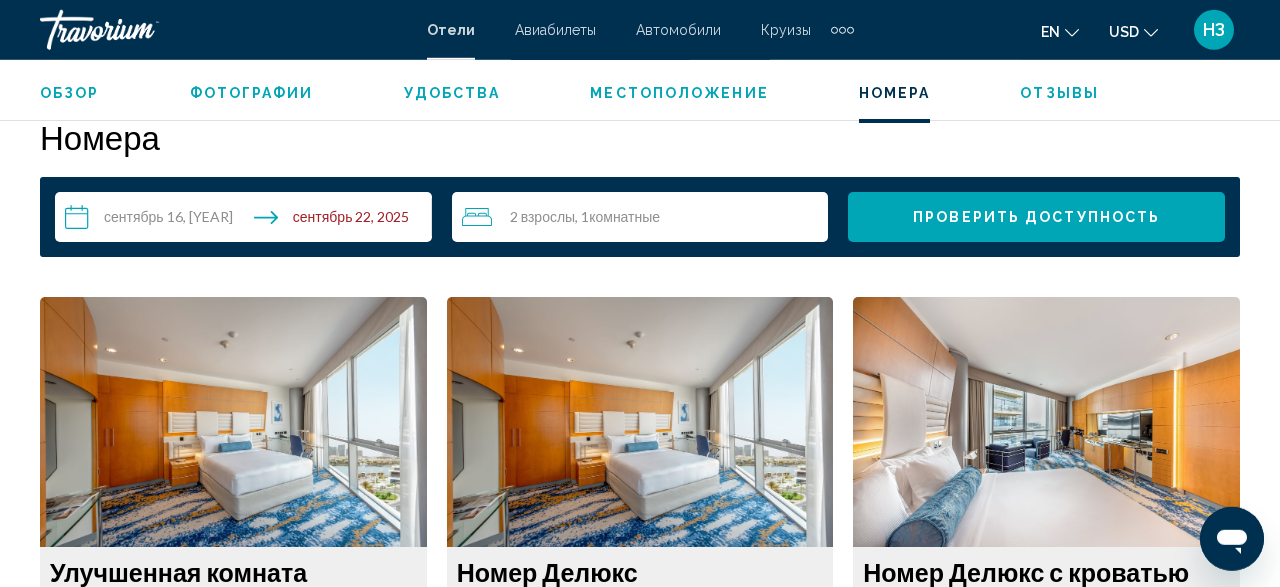 scroll, scrollTop: 2881, scrollLeft: 0, axis: vertical 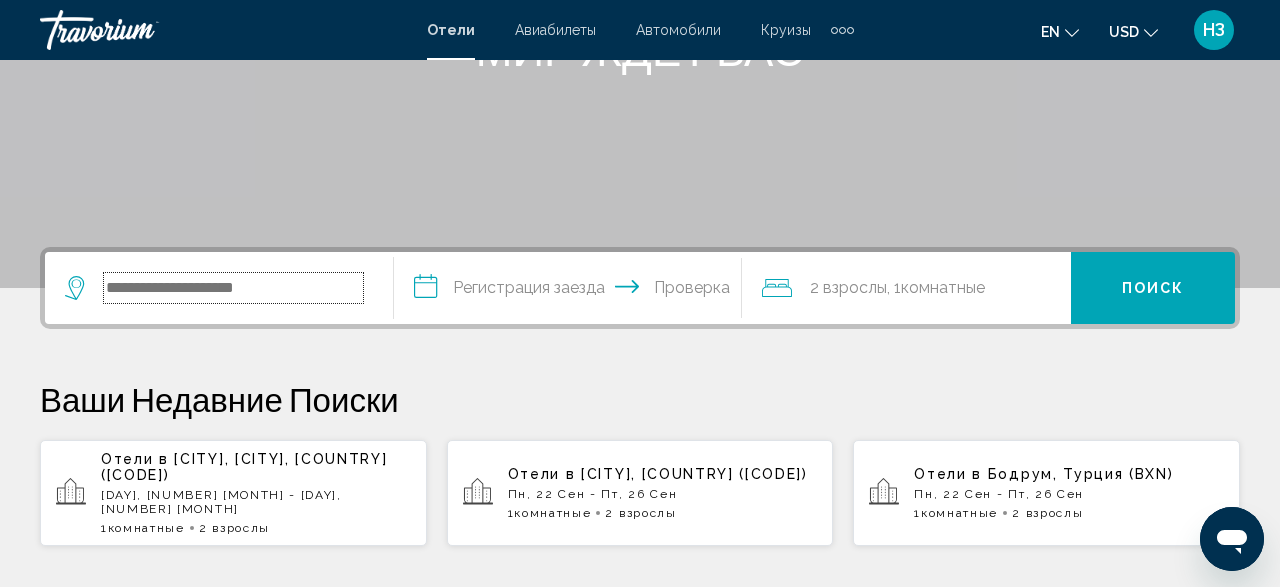 click at bounding box center (233, 288) 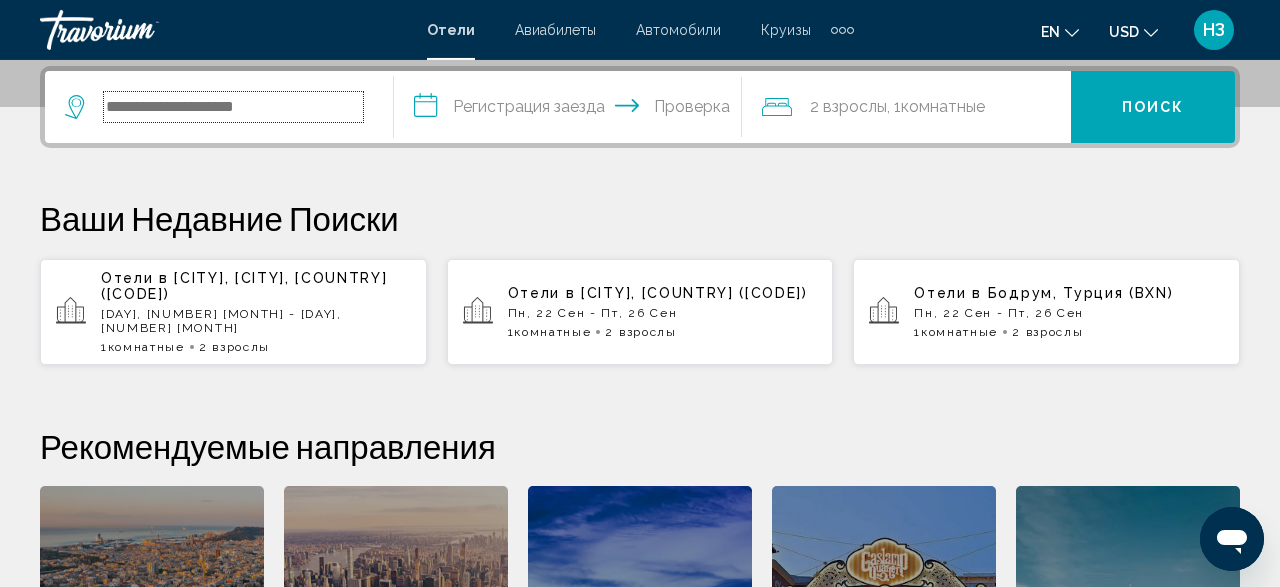 scroll, scrollTop: 494, scrollLeft: 0, axis: vertical 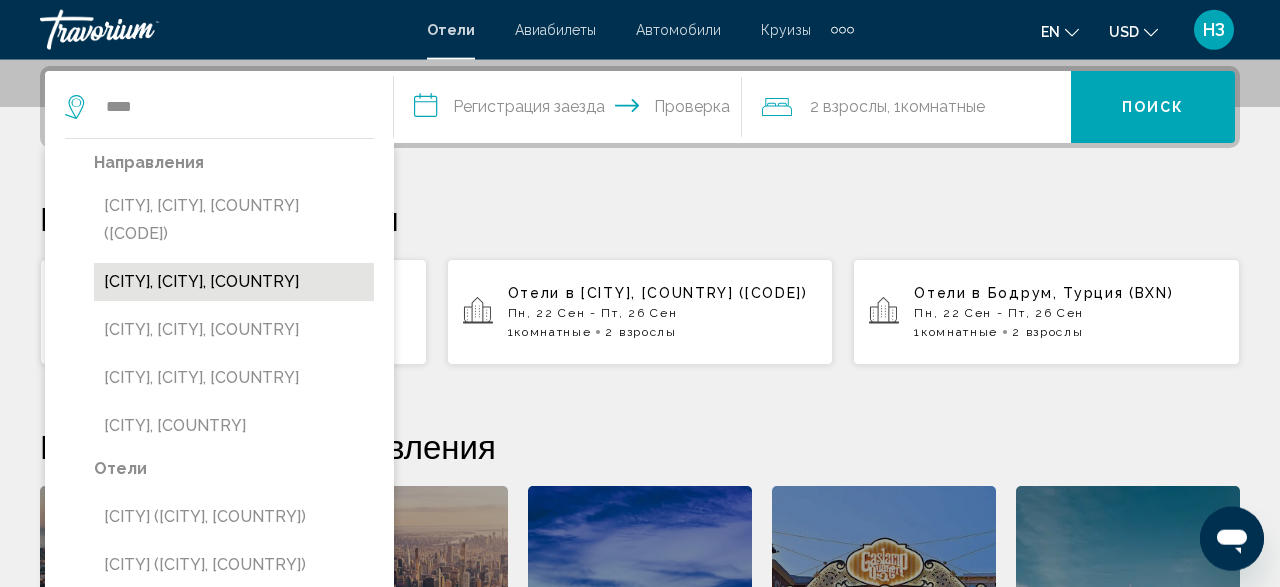 click on "[CITY], [CITY], [COUNTRY]" at bounding box center (234, 282) 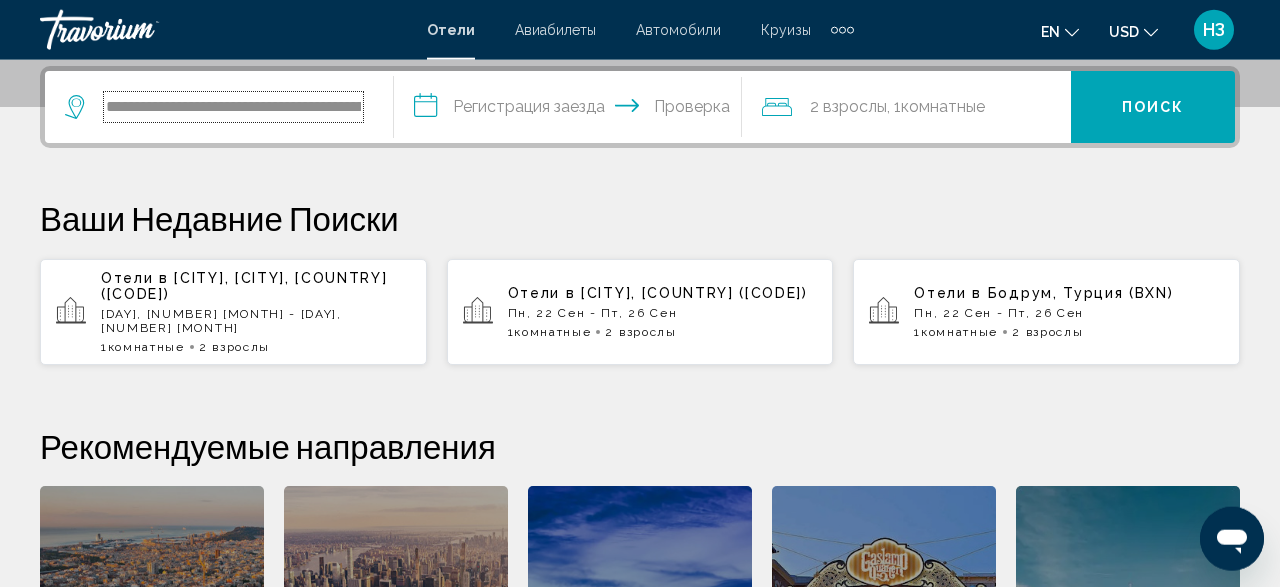 scroll, scrollTop: 0, scrollLeft: 181, axis: horizontal 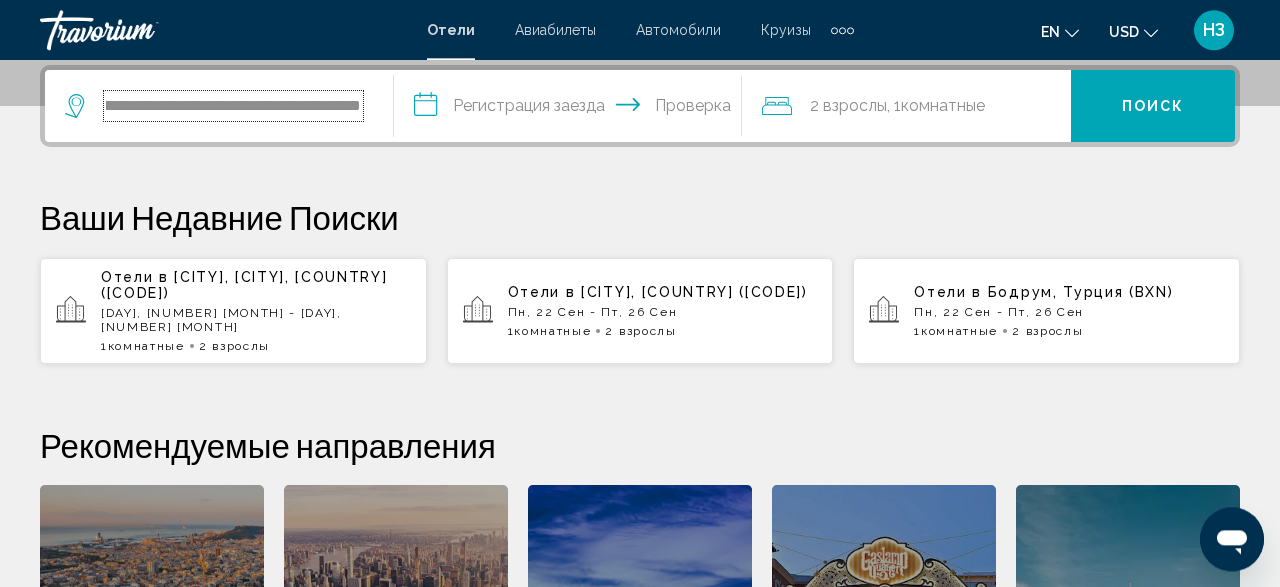 click on "**********" at bounding box center (233, 106) 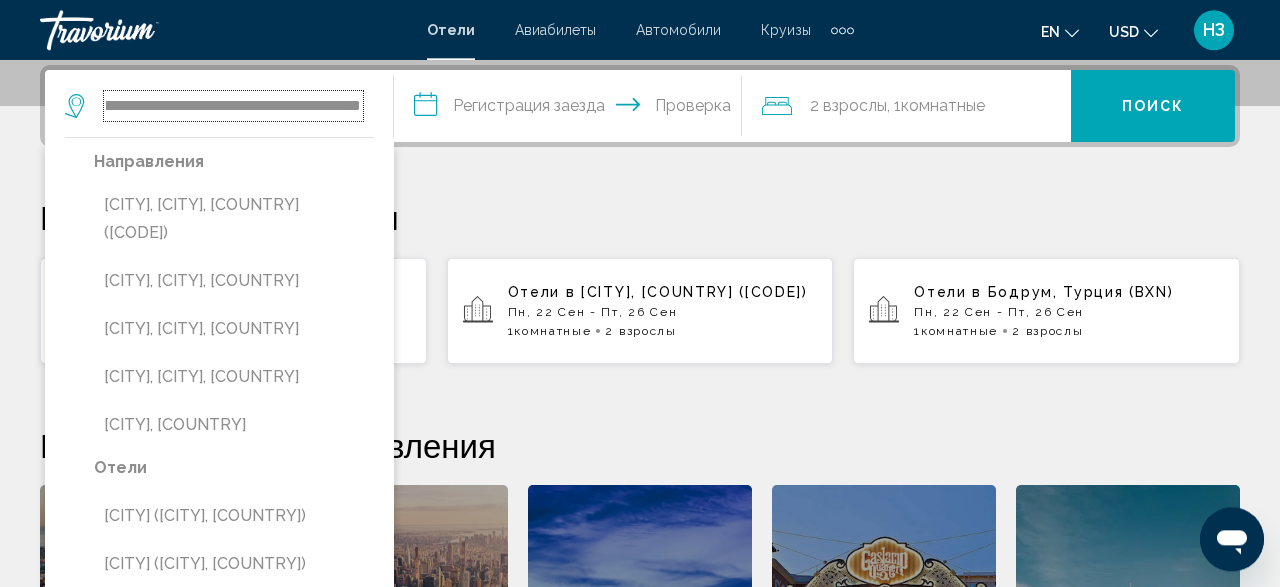 scroll, scrollTop: 0, scrollLeft: 141, axis: horizontal 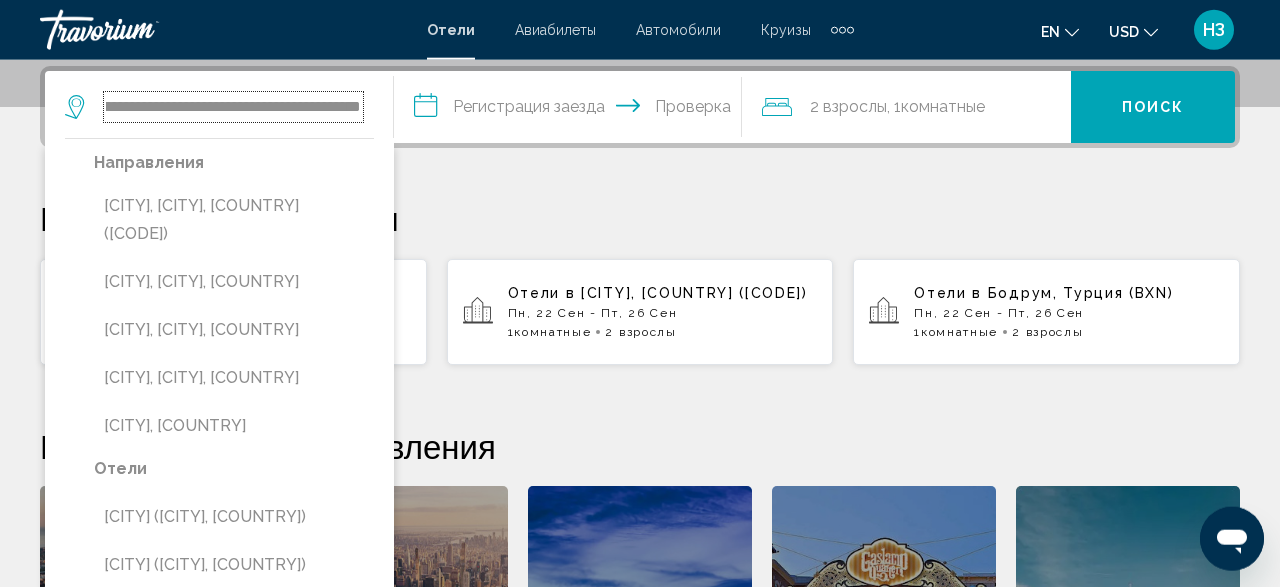 click on "**********" at bounding box center [233, 107] 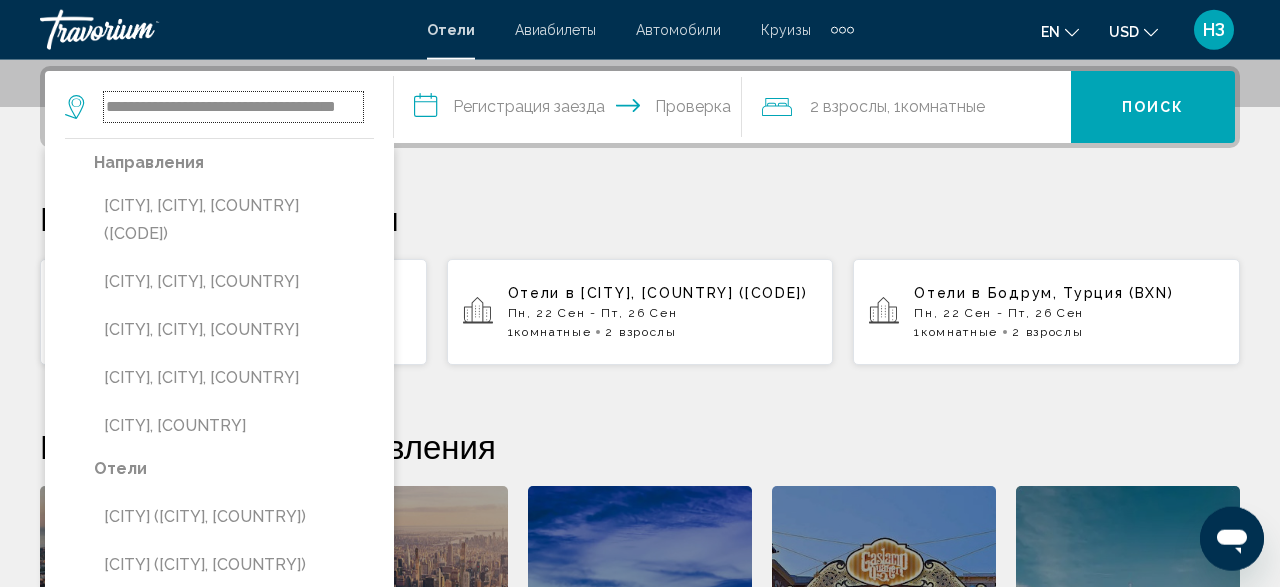 scroll, scrollTop: 0, scrollLeft: 34, axis: horizontal 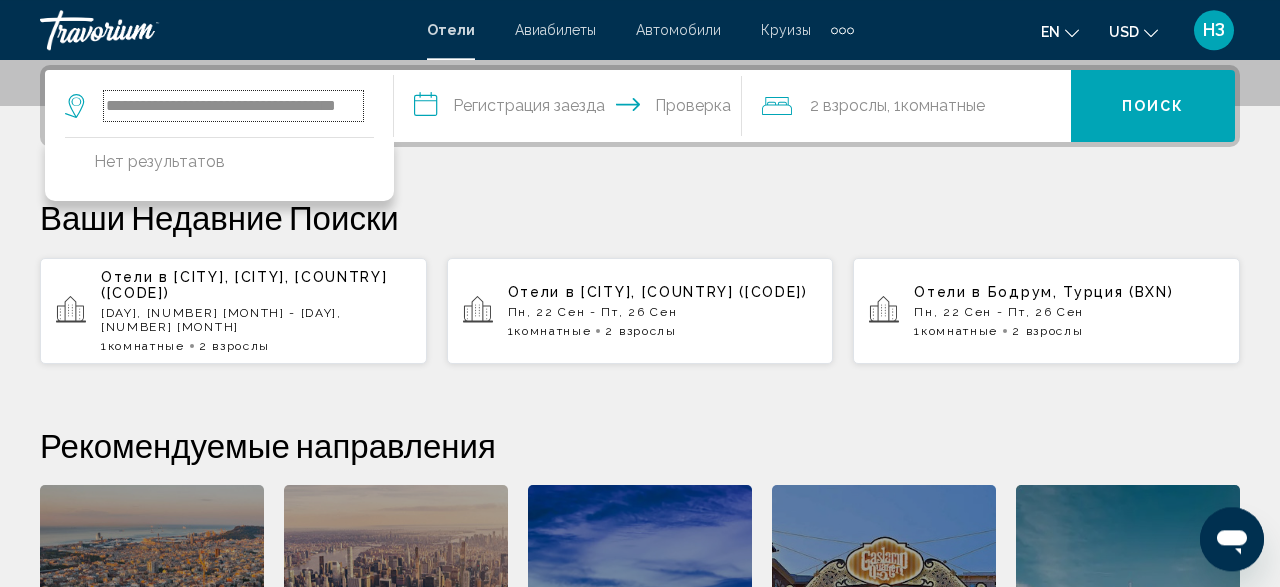 type on "**********" 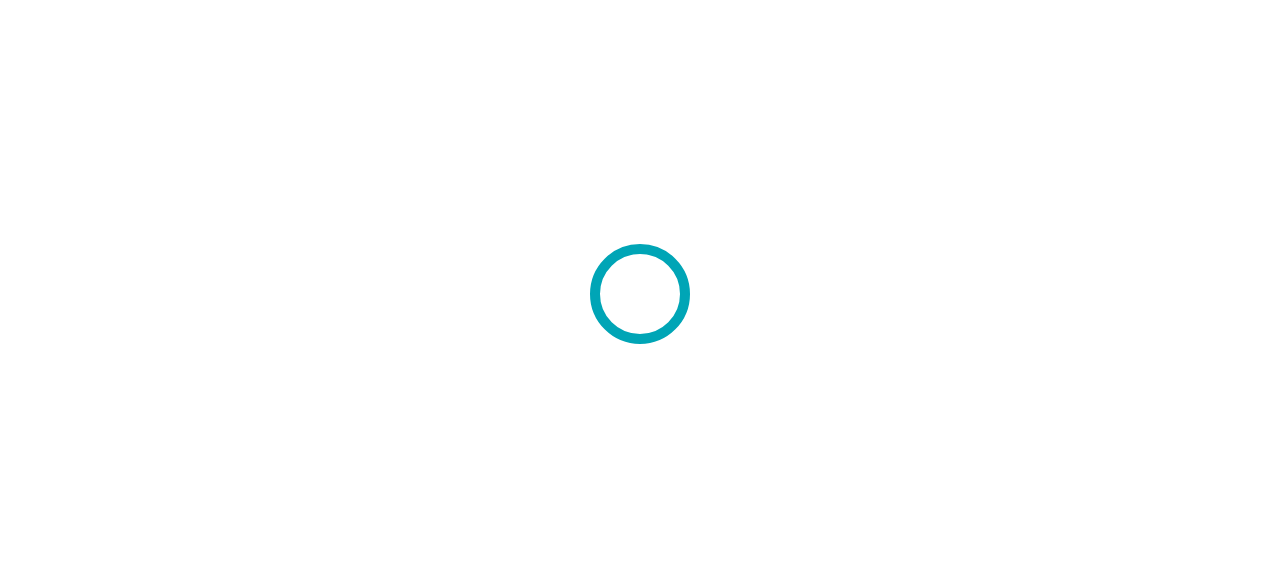 scroll, scrollTop: 0, scrollLeft: 0, axis: both 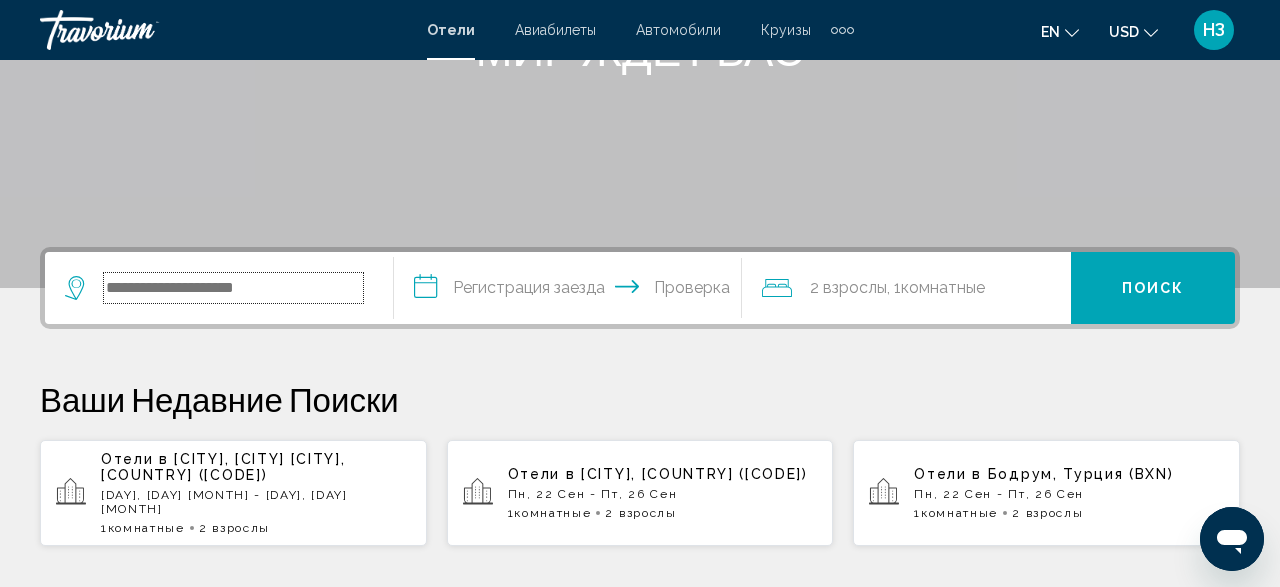 click at bounding box center [233, 288] 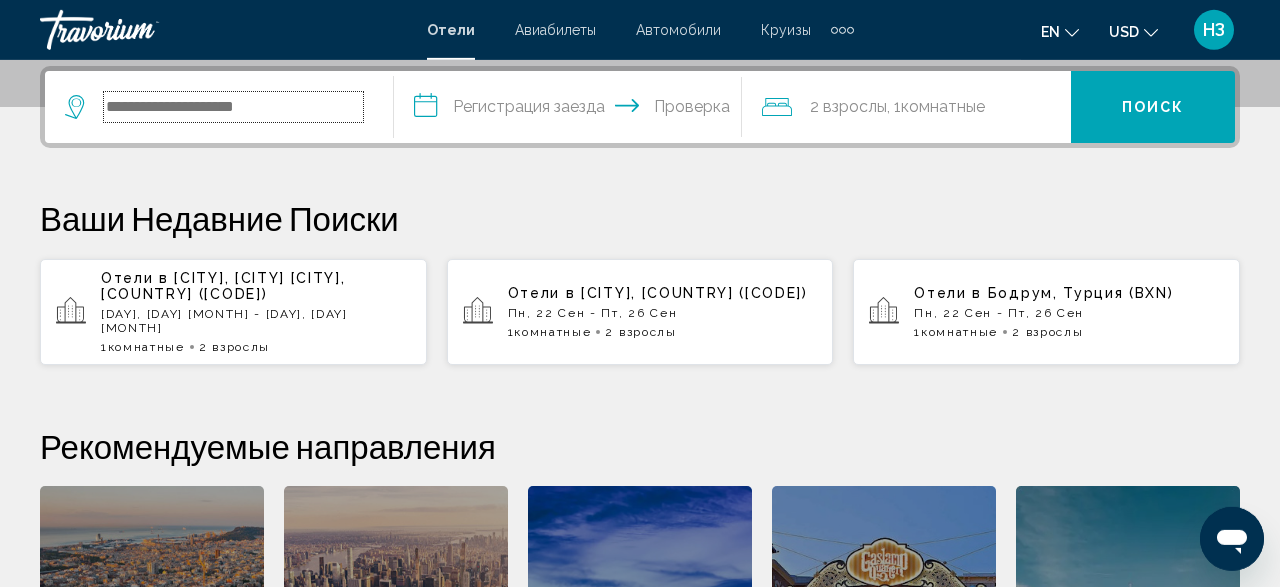scroll, scrollTop: 494, scrollLeft: 0, axis: vertical 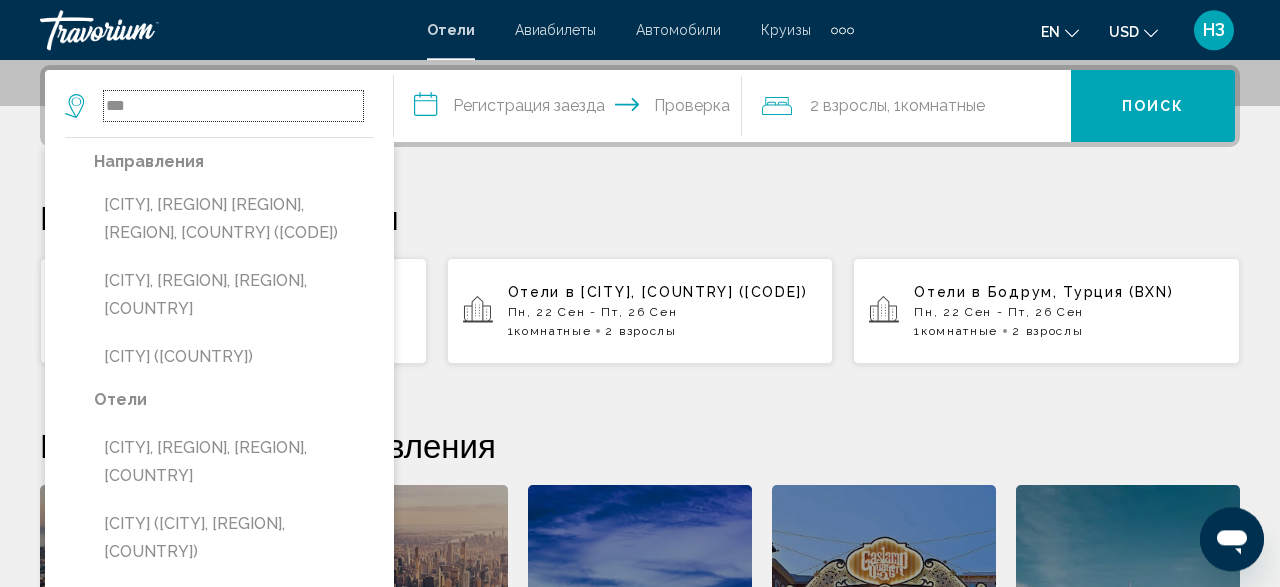 click on "***" at bounding box center [233, 106] 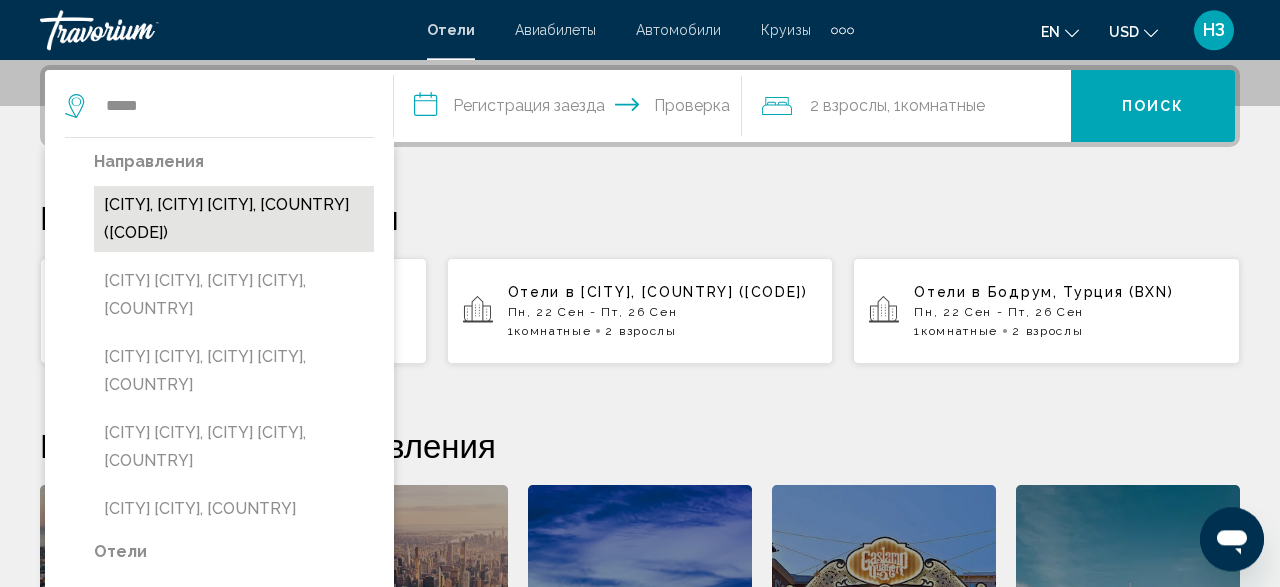 scroll, scrollTop: 493, scrollLeft: 0, axis: vertical 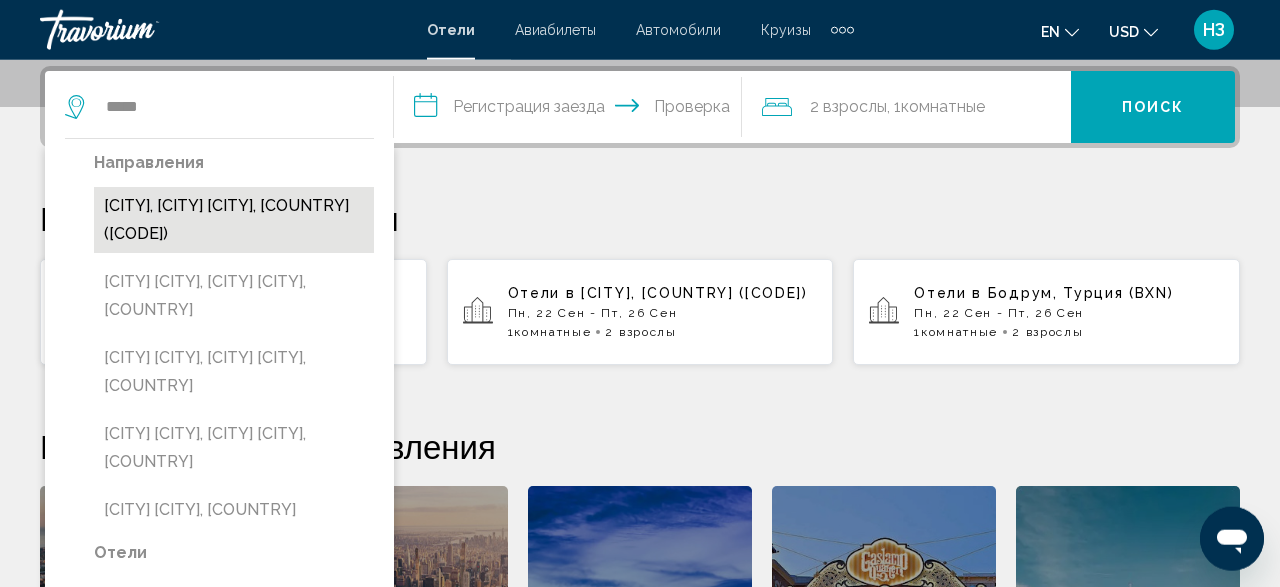 click on "[CITY], [CITY] Эмират, Объединенные Арабские Эмираты (DXB)" at bounding box center (234, 220) 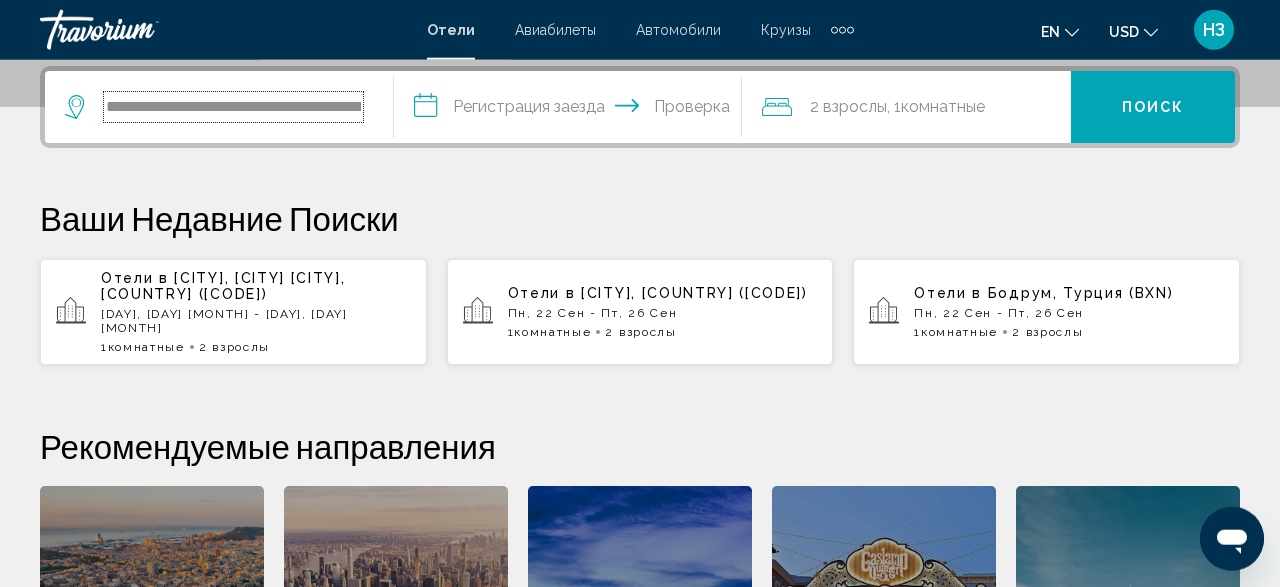 scroll, scrollTop: 0, scrollLeft: 109, axis: horizontal 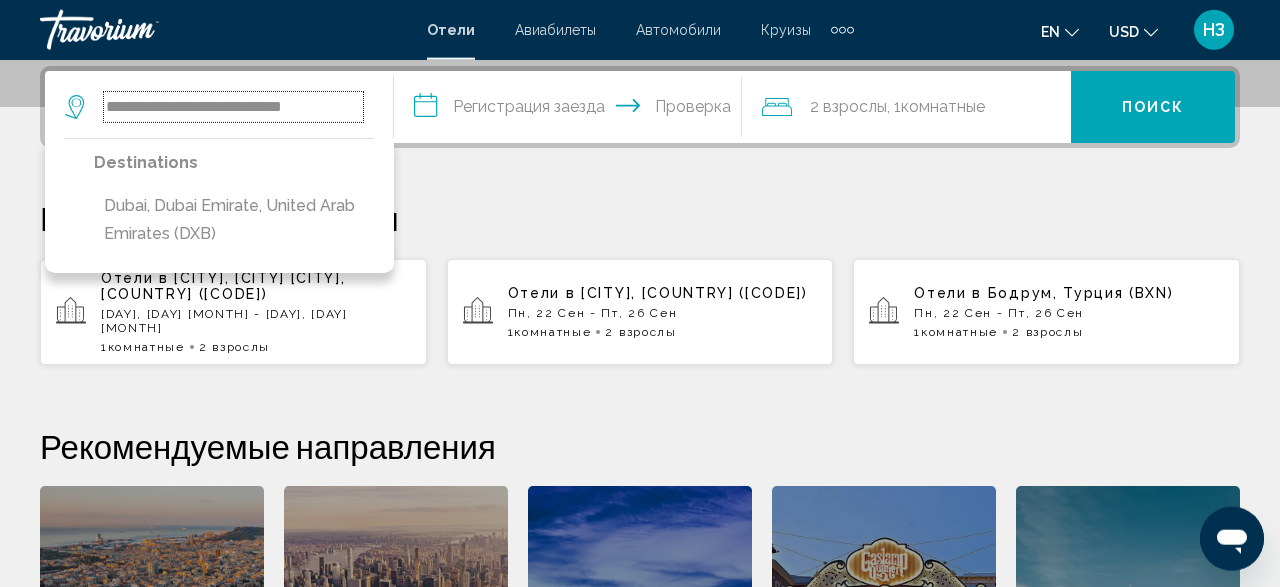 type on "**********" 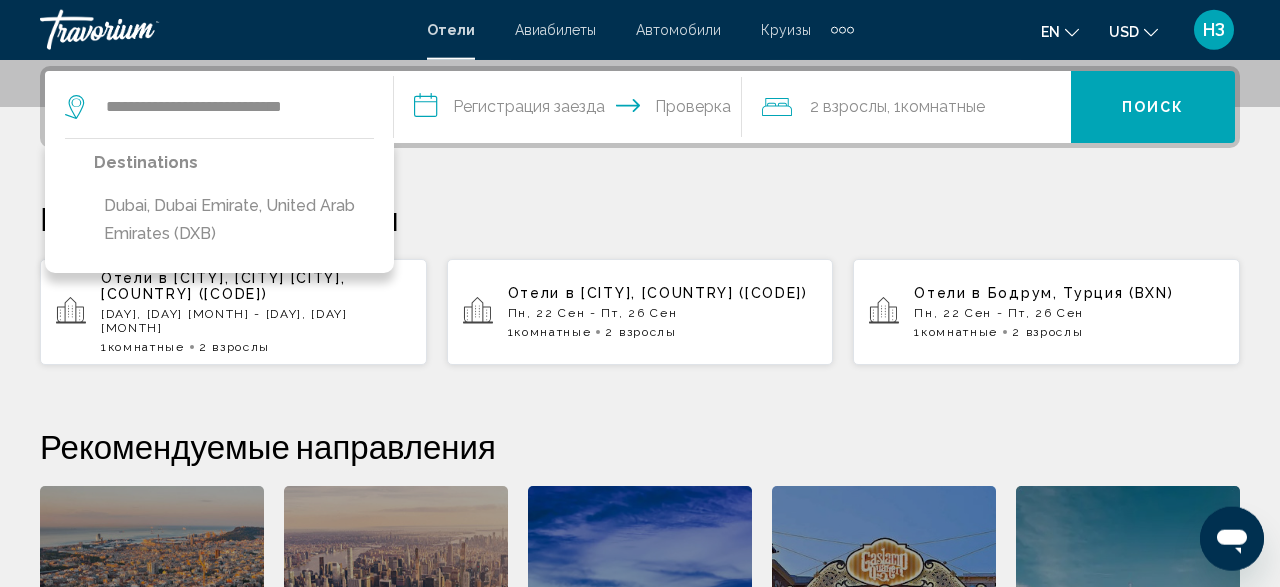 scroll, scrollTop: 494, scrollLeft: 0, axis: vertical 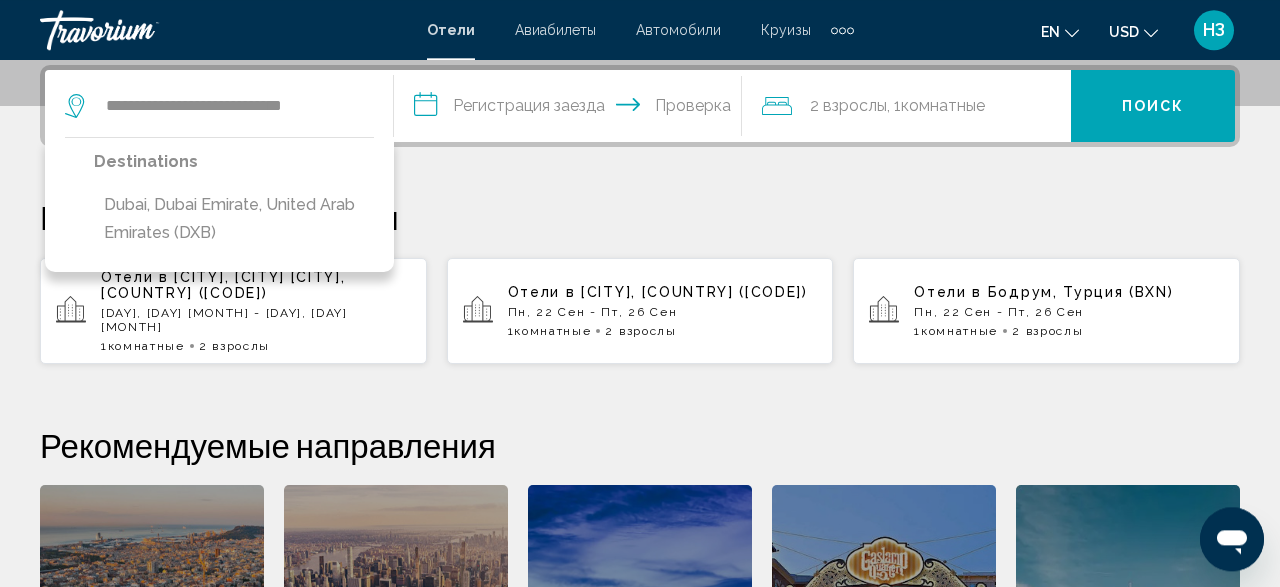 click on "Ваши Недавние Поиски" at bounding box center (640, 217) 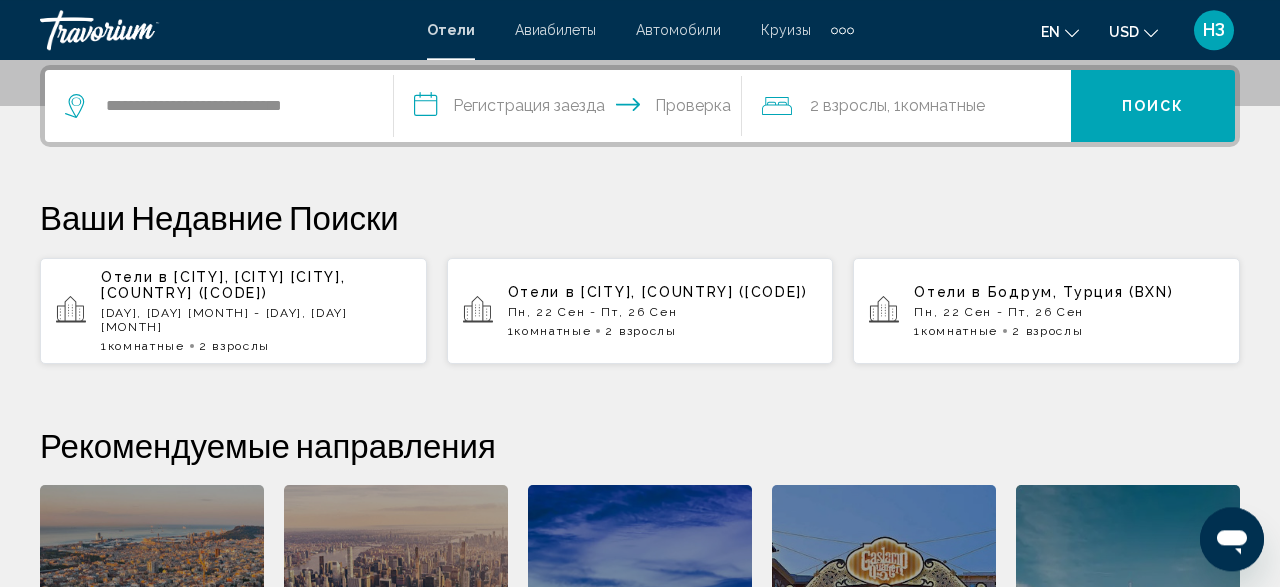 click on "**********" at bounding box center [572, 109] 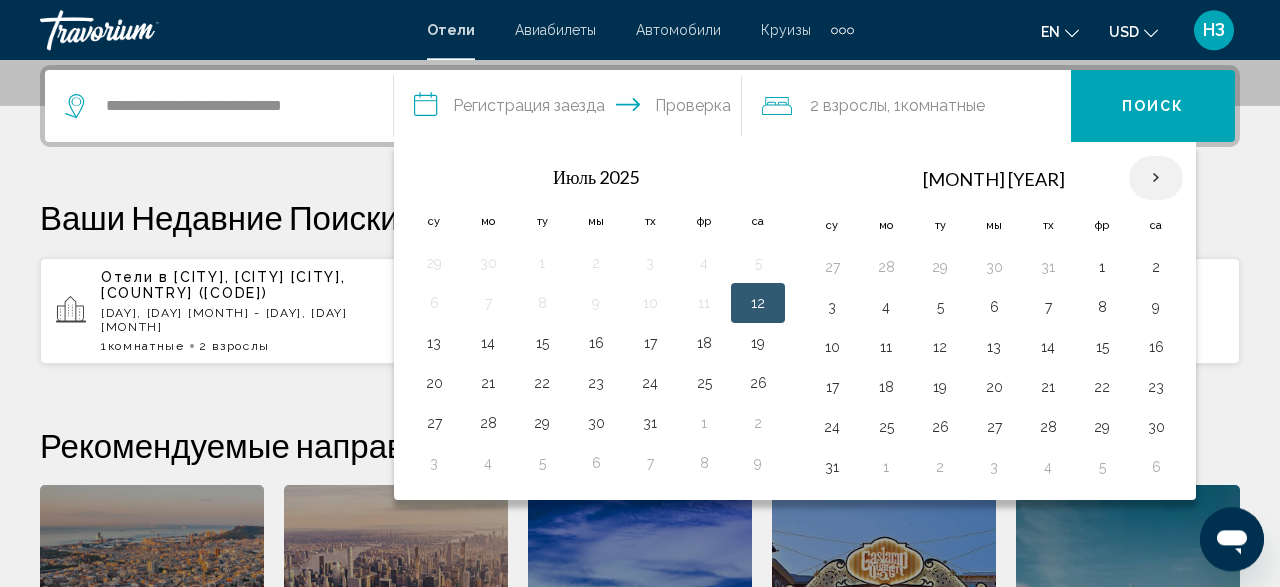 click at bounding box center [1156, 178] 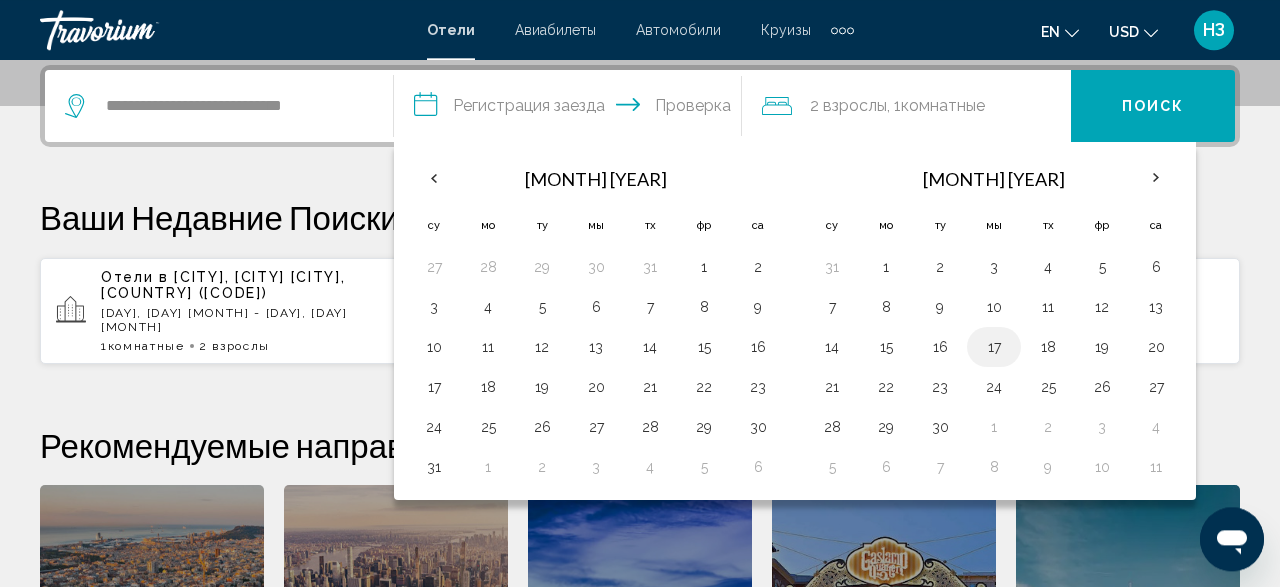 drag, startPoint x: 883, startPoint y: 346, endPoint x: 989, endPoint y: 352, distance: 106.16968 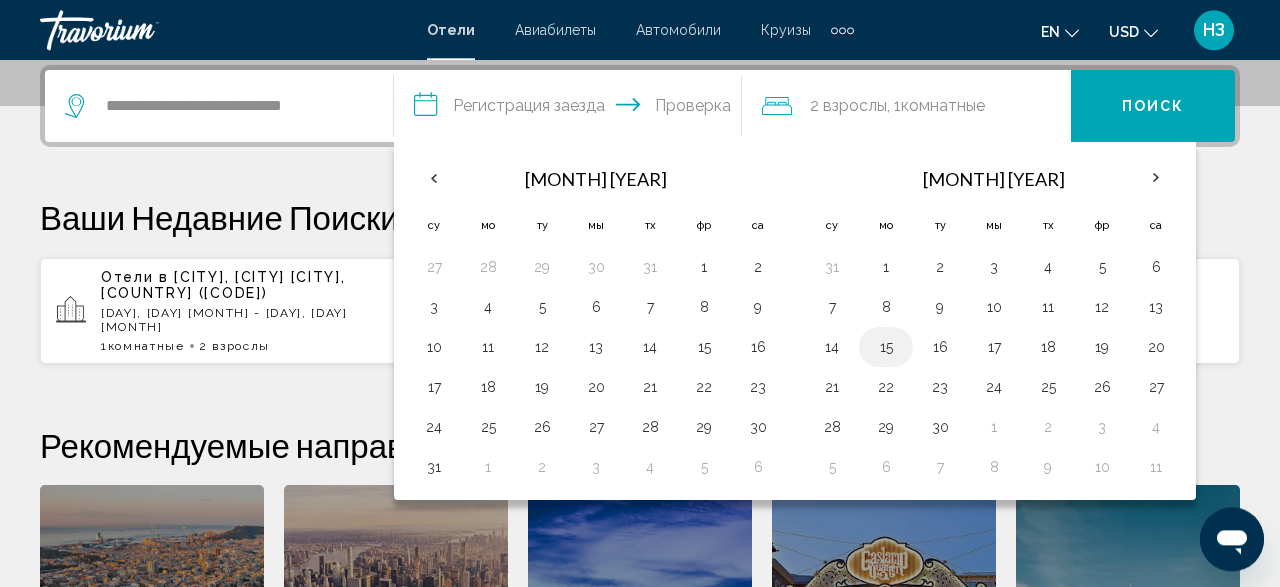 click on "15" at bounding box center (886, 347) 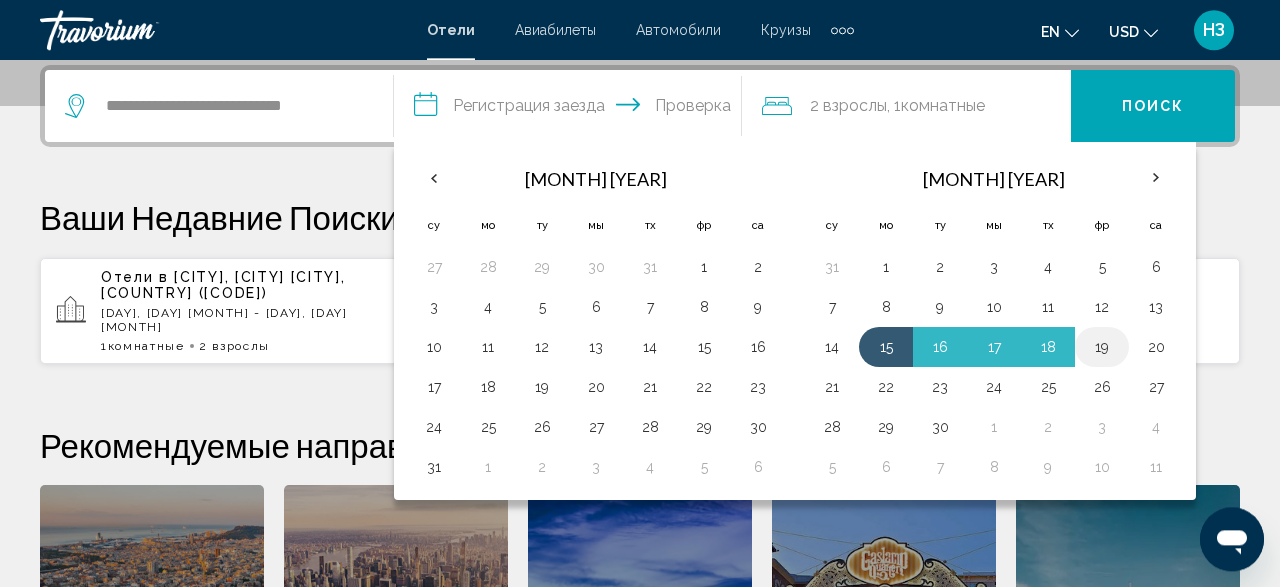 click on "19" at bounding box center (1102, 347) 